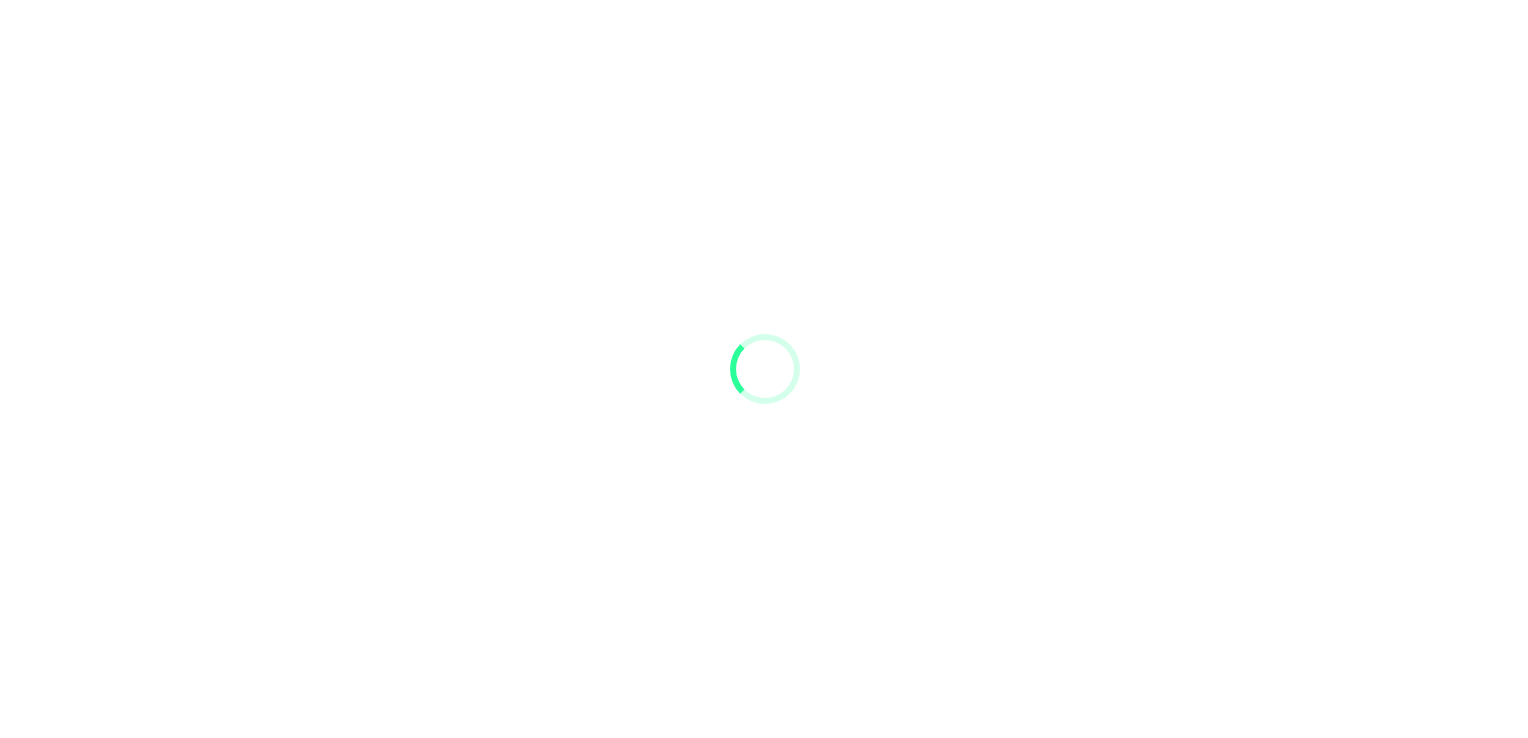 scroll, scrollTop: 0, scrollLeft: 0, axis: both 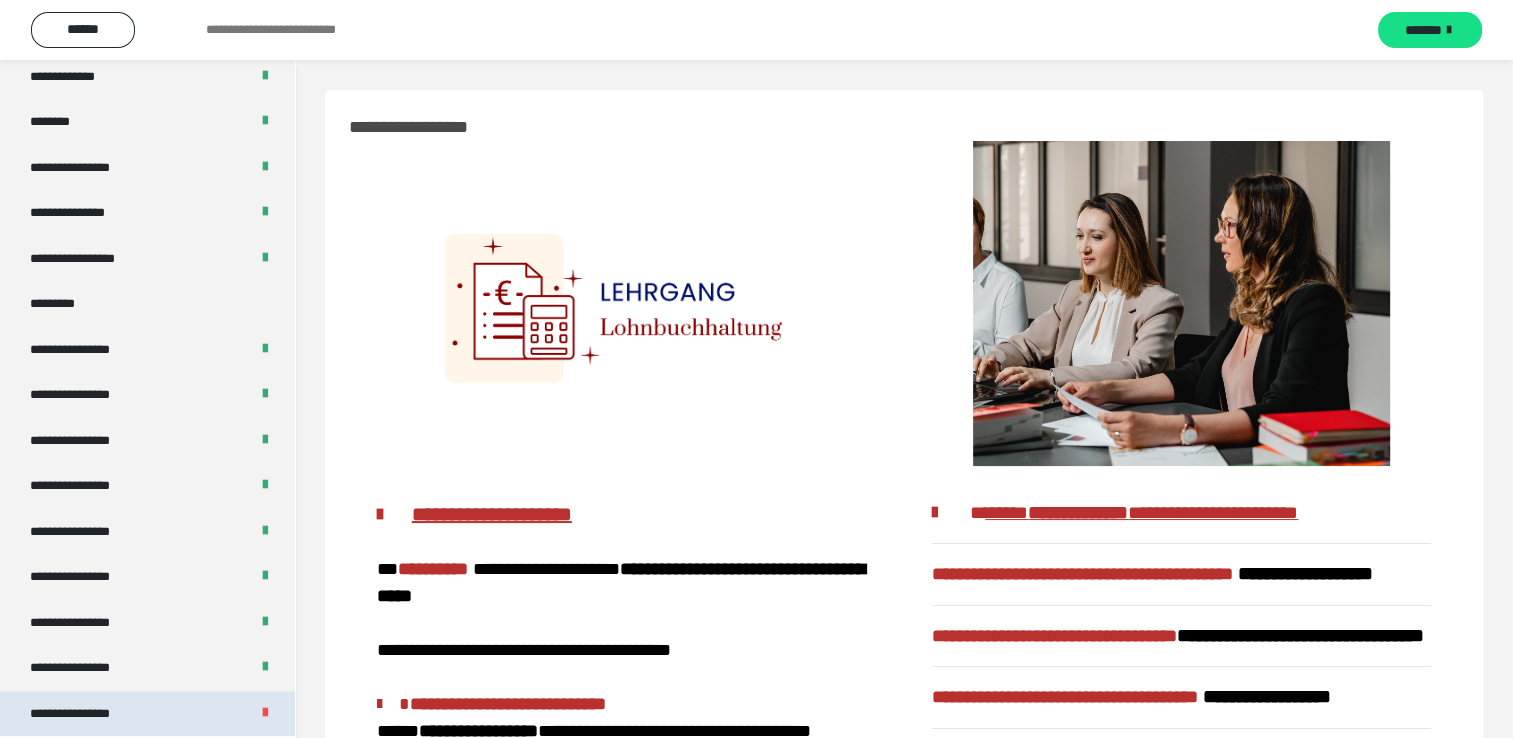 click on "**********" at bounding box center [147, 714] 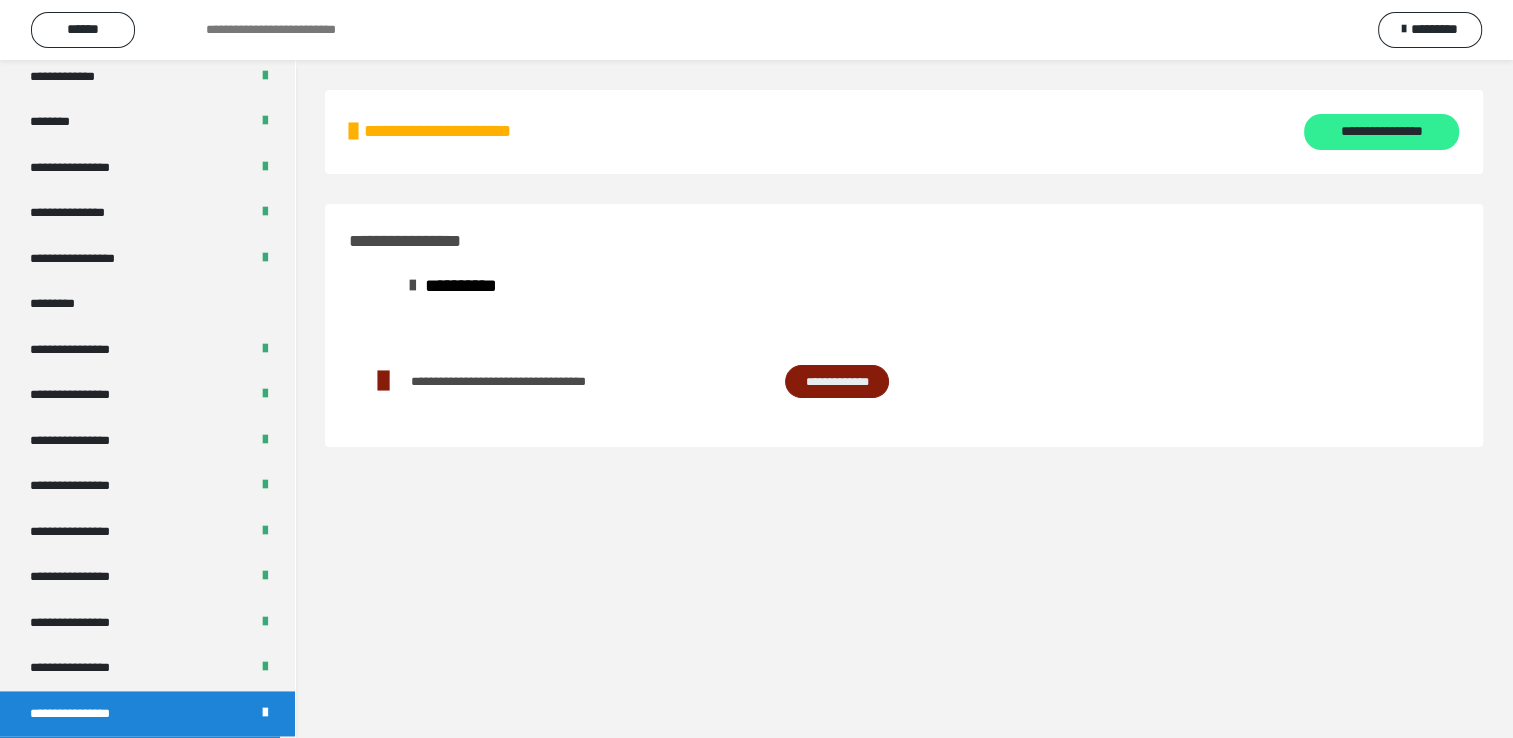 click on "**********" at bounding box center [1381, 132] 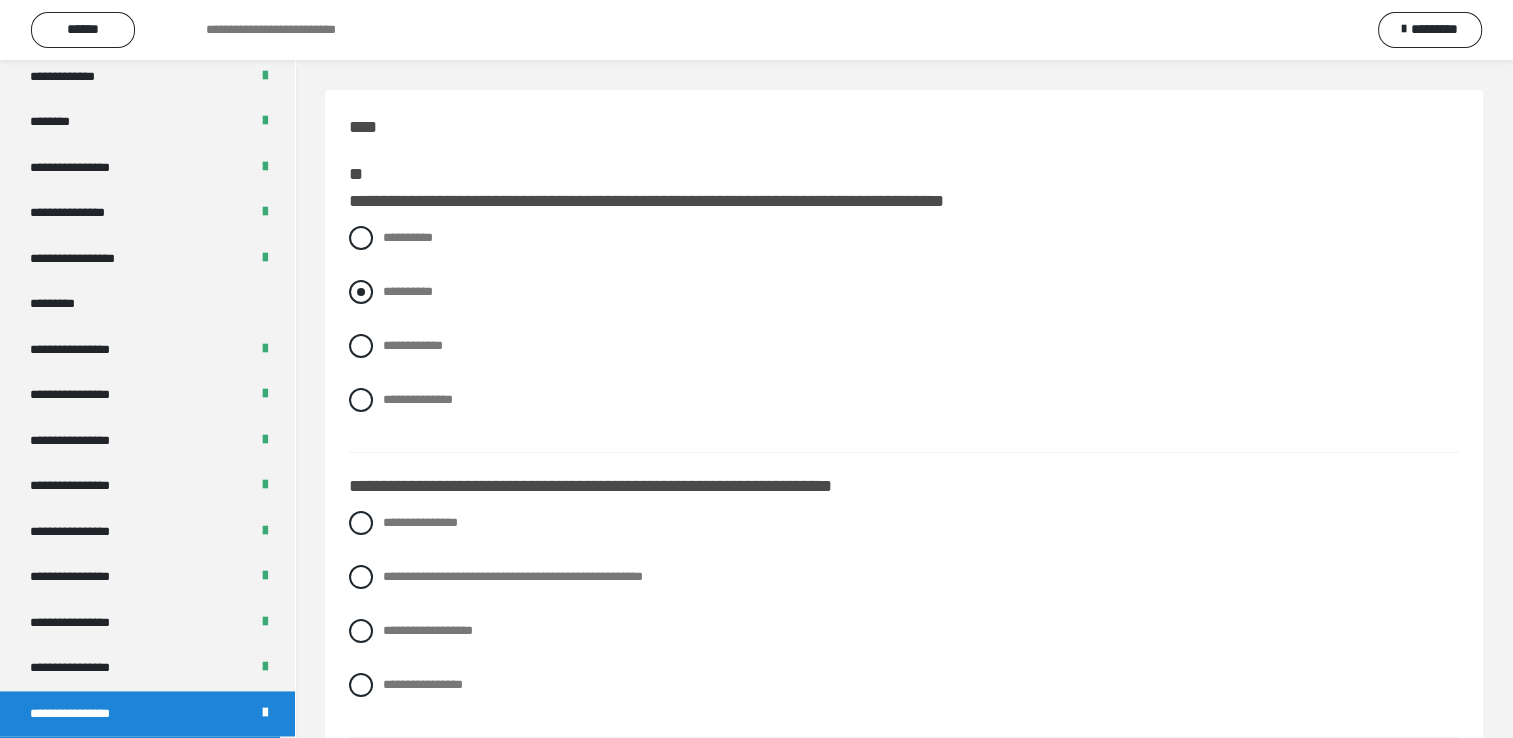 click at bounding box center (361, 292) 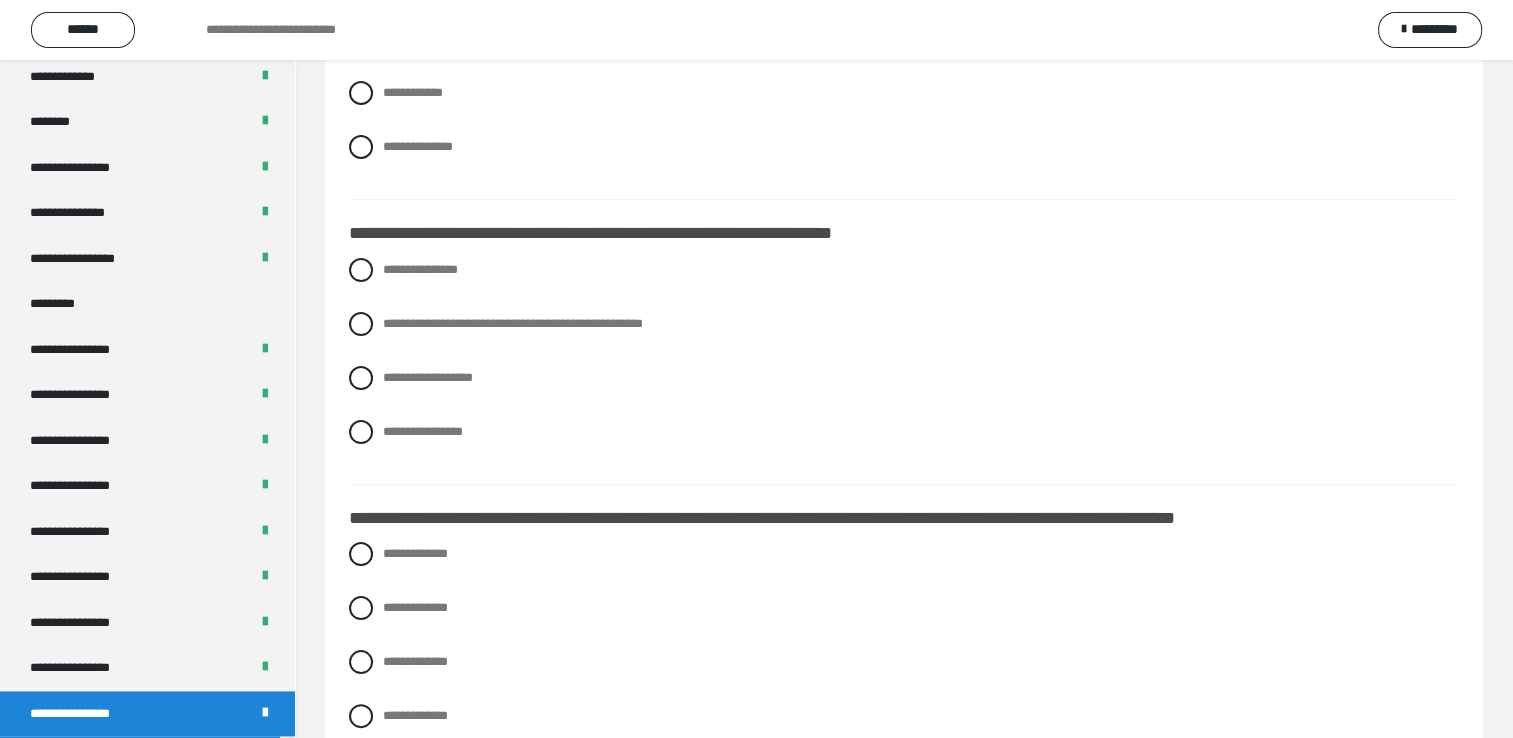 scroll, scrollTop: 300, scrollLeft: 0, axis: vertical 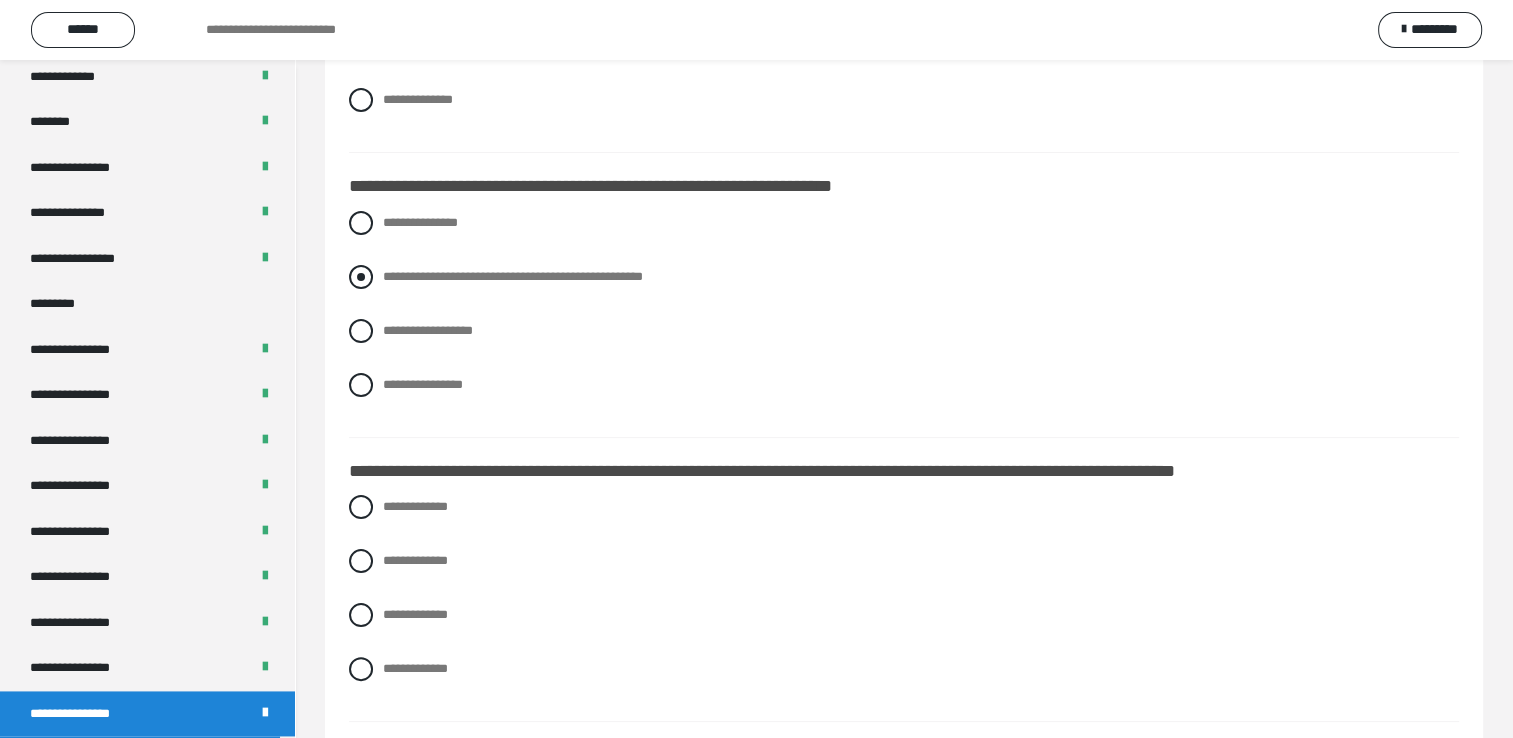 click at bounding box center (361, 277) 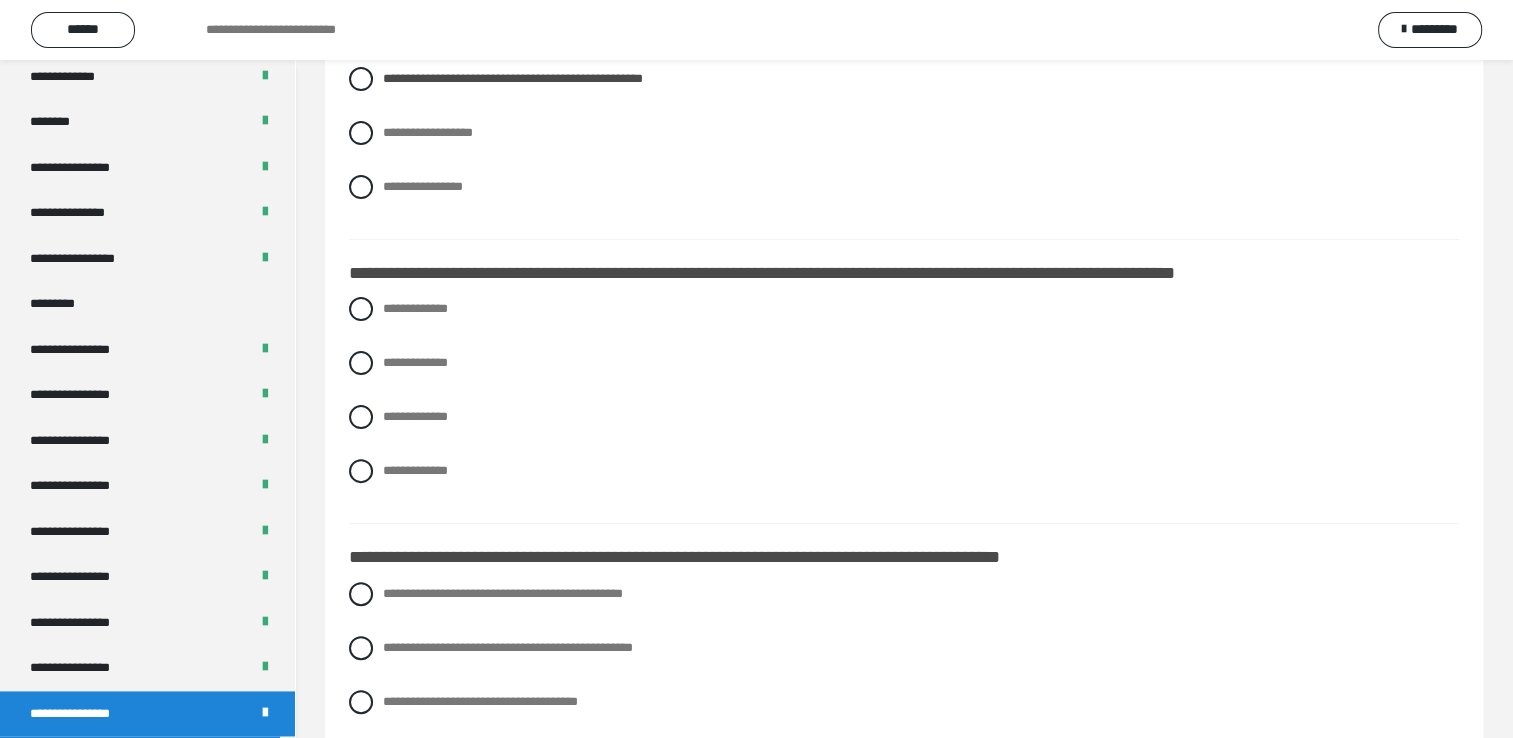 scroll, scrollTop: 500, scrollLeft: 0, axis: vertical 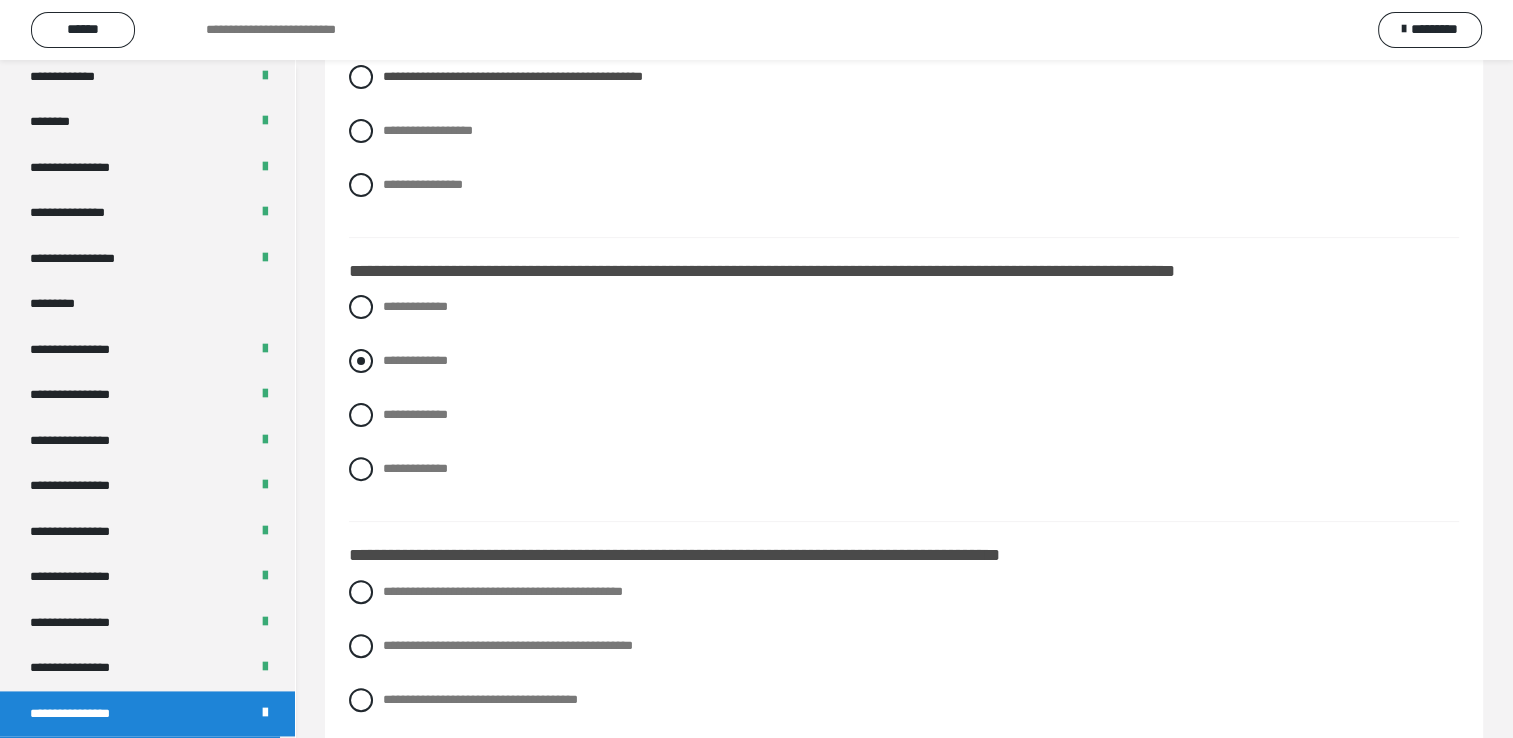 click at bounding box center [361, 361] 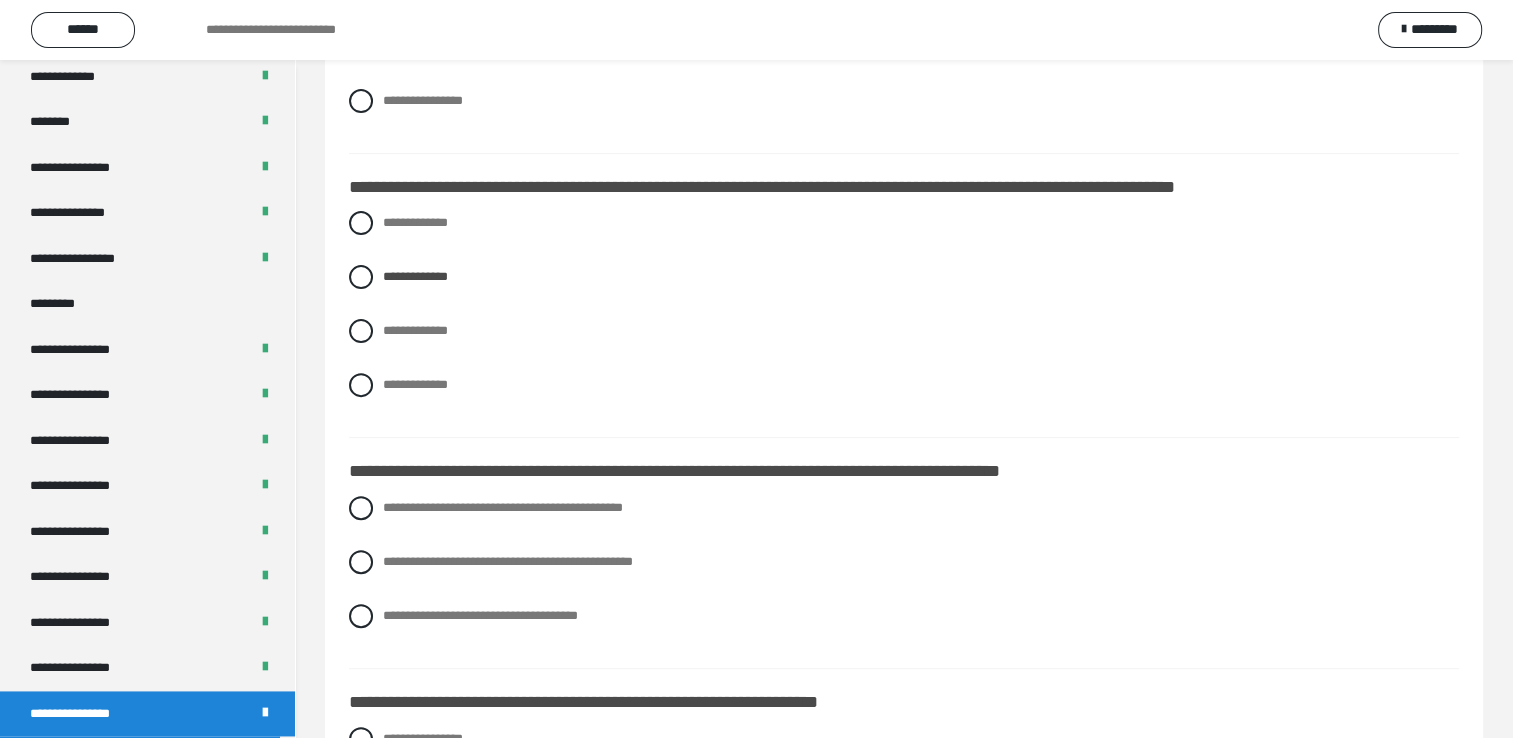 scroll, scrollTop: 800, scrollLeft: 0, axis: vertical 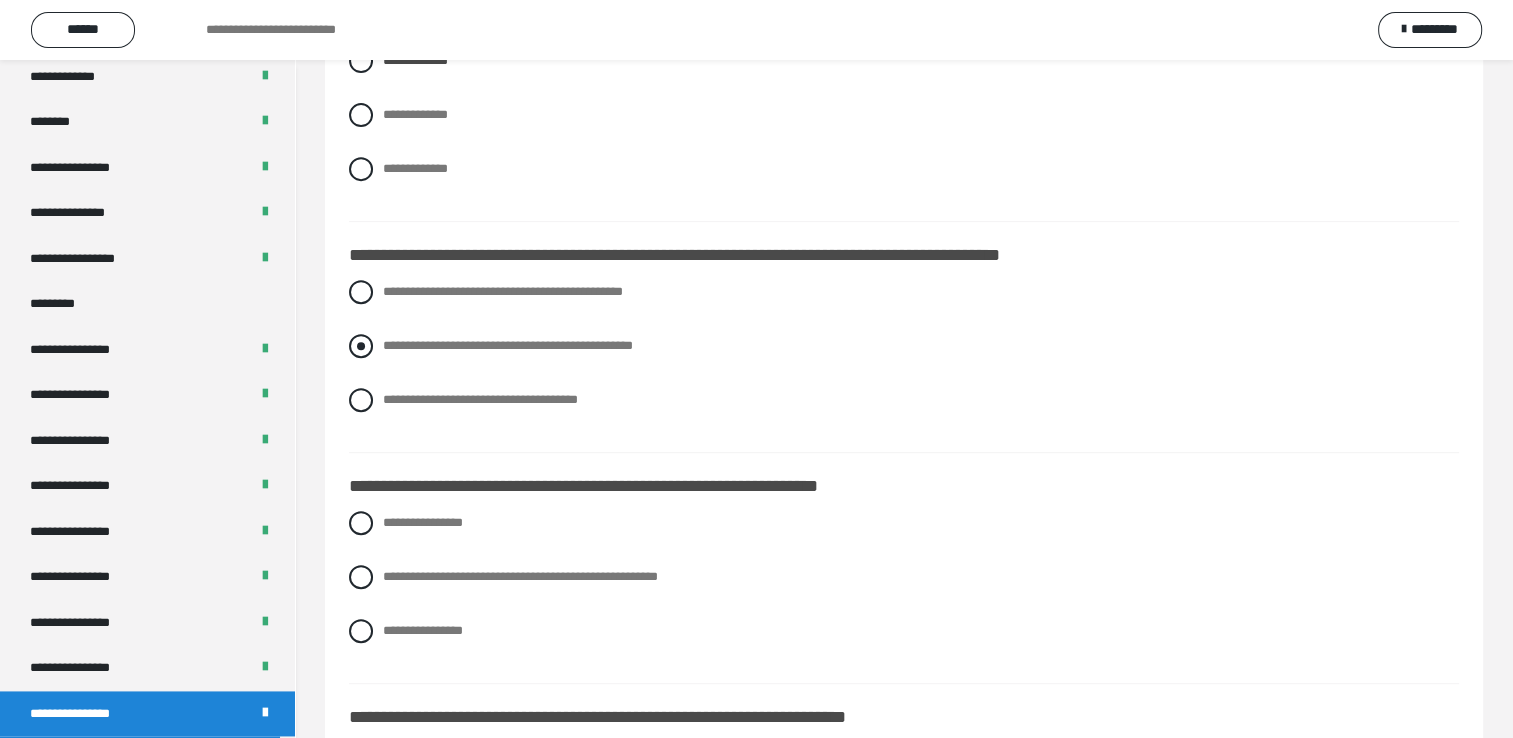 click at bounding box center [361, 346] 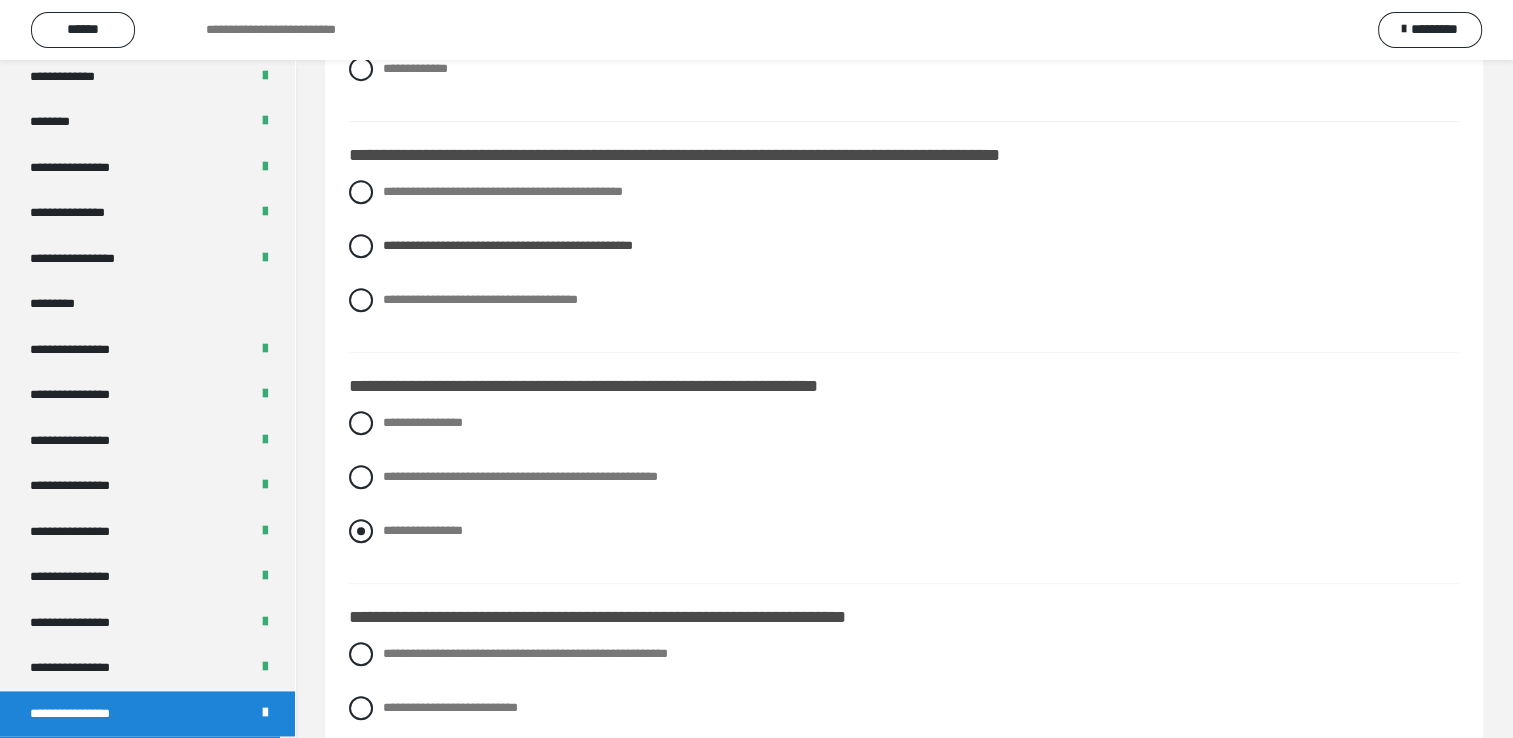 scroll, scrollTop: 1000, scrollLeft: 0, axis: vertical 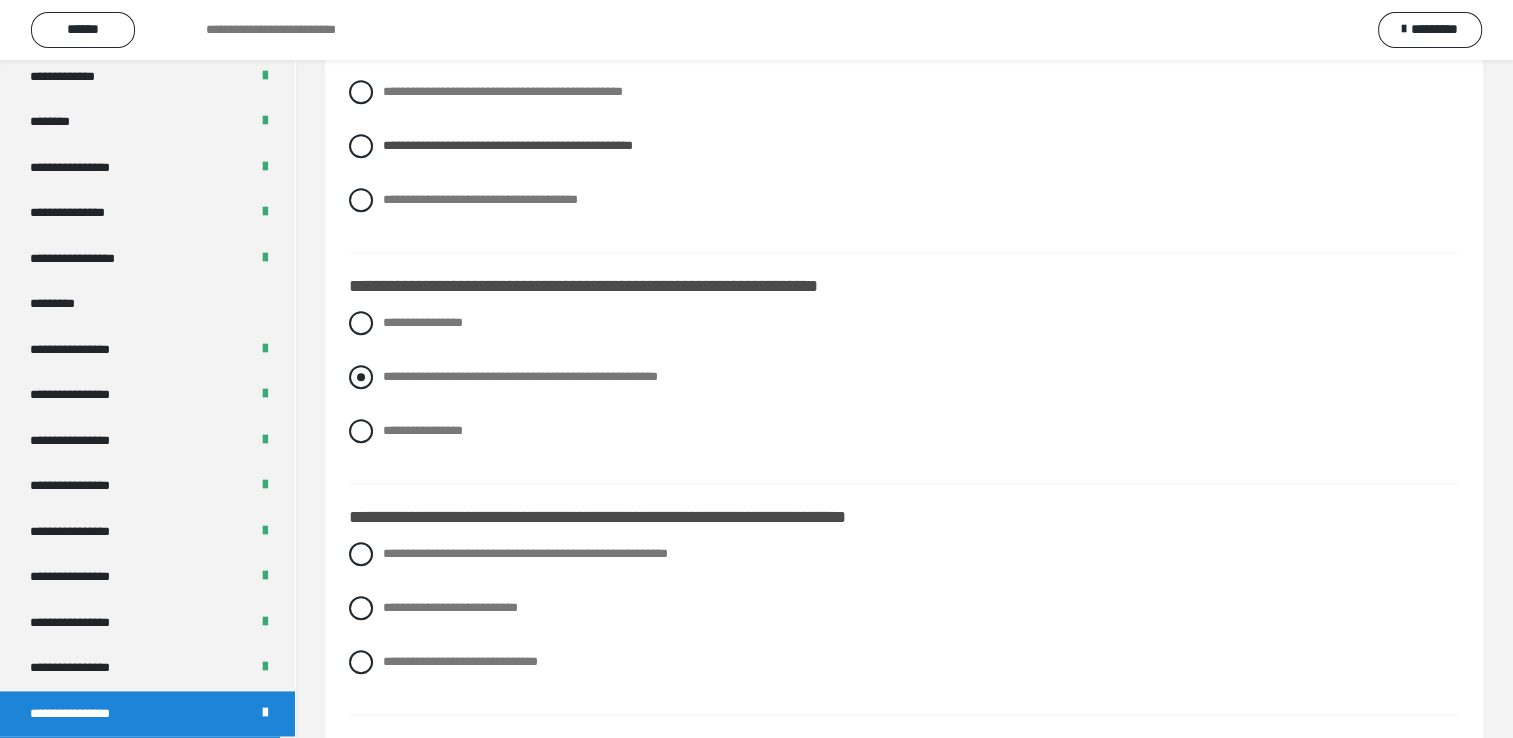 click at bounding box center [361, 377] 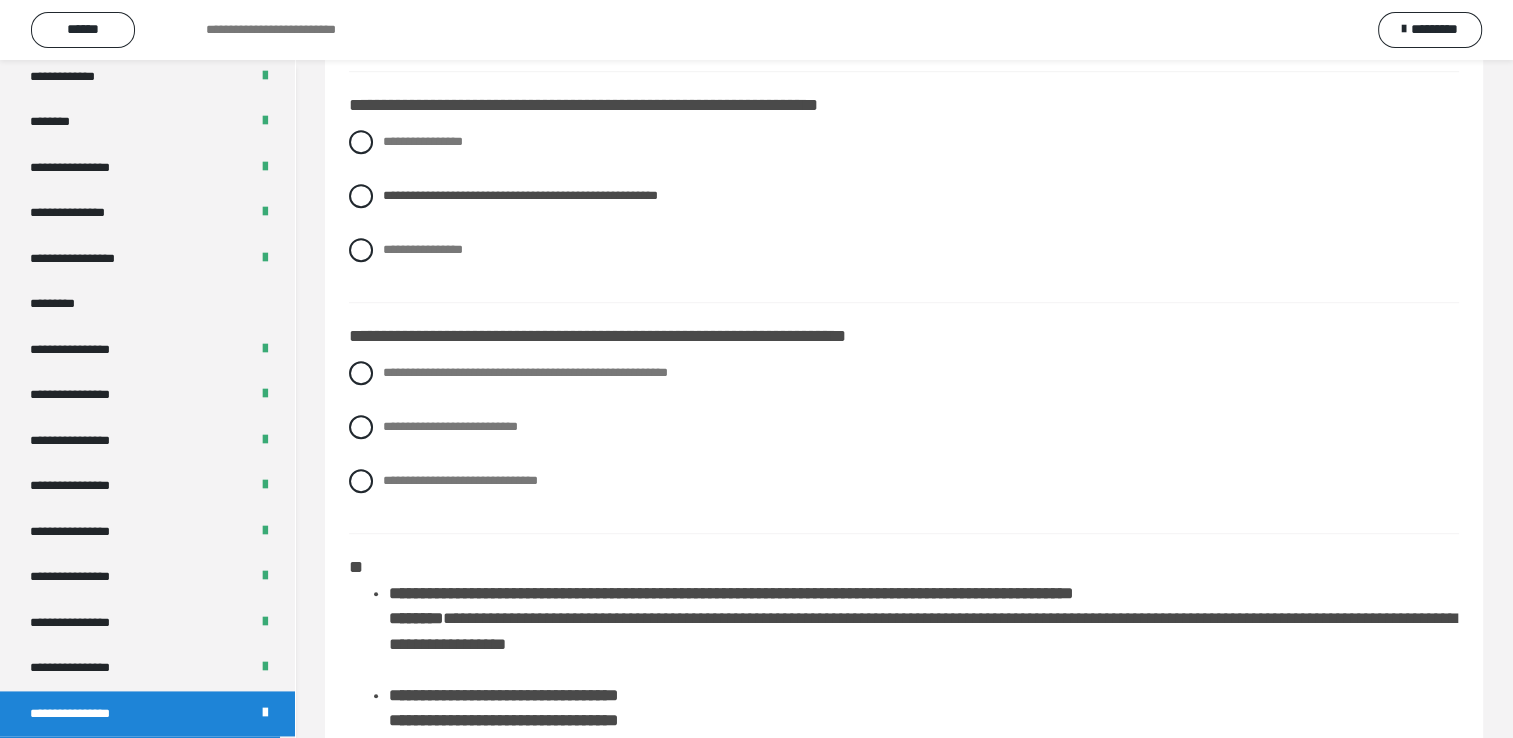 scroll, scrollTop: 1300, scrollLeft: 0, axis: vertical 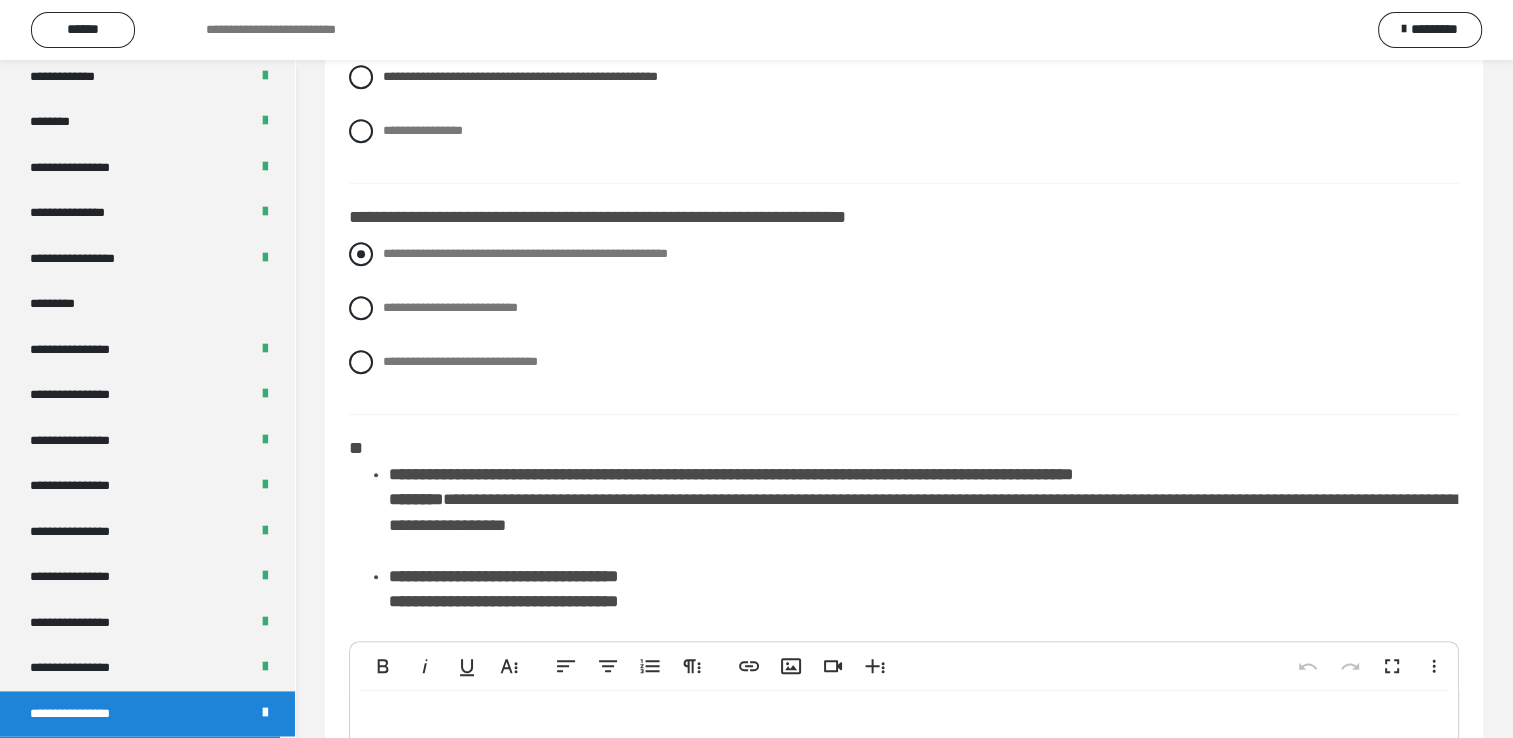 click at bounding box center (361, 254) 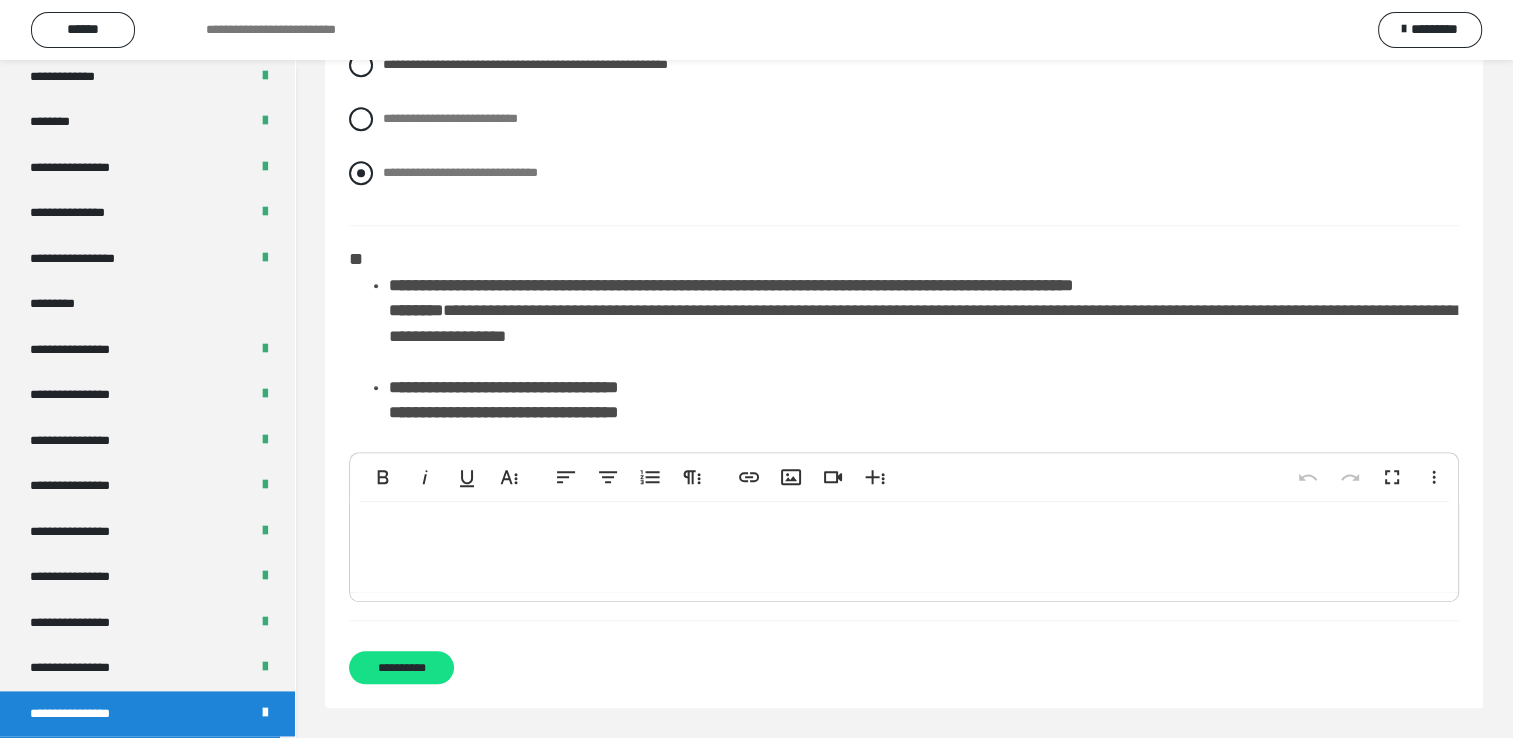 scroll, scrollTop: 1502, scrollLeft: 0, axis: vertical 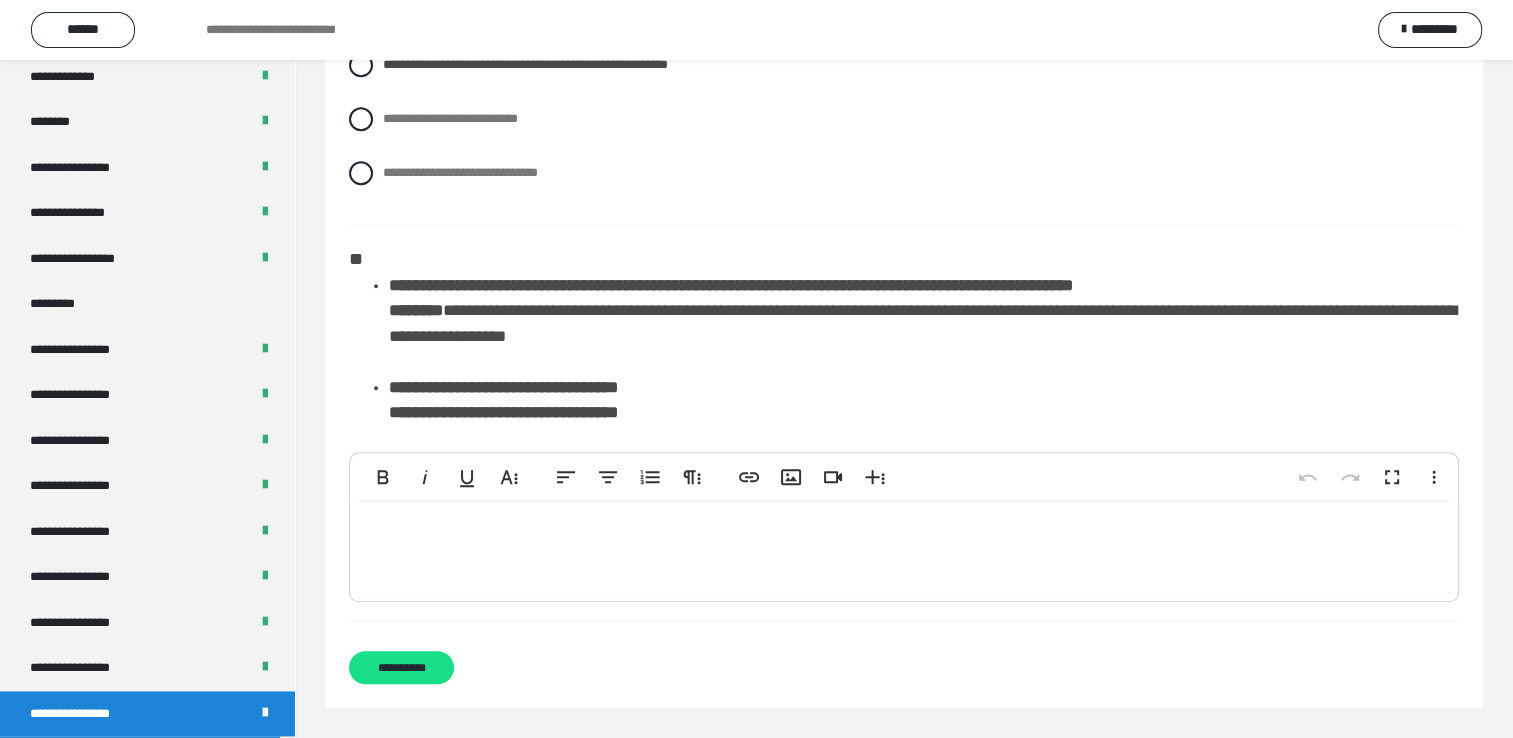 click on "**********" at bounding box center [503, 387] 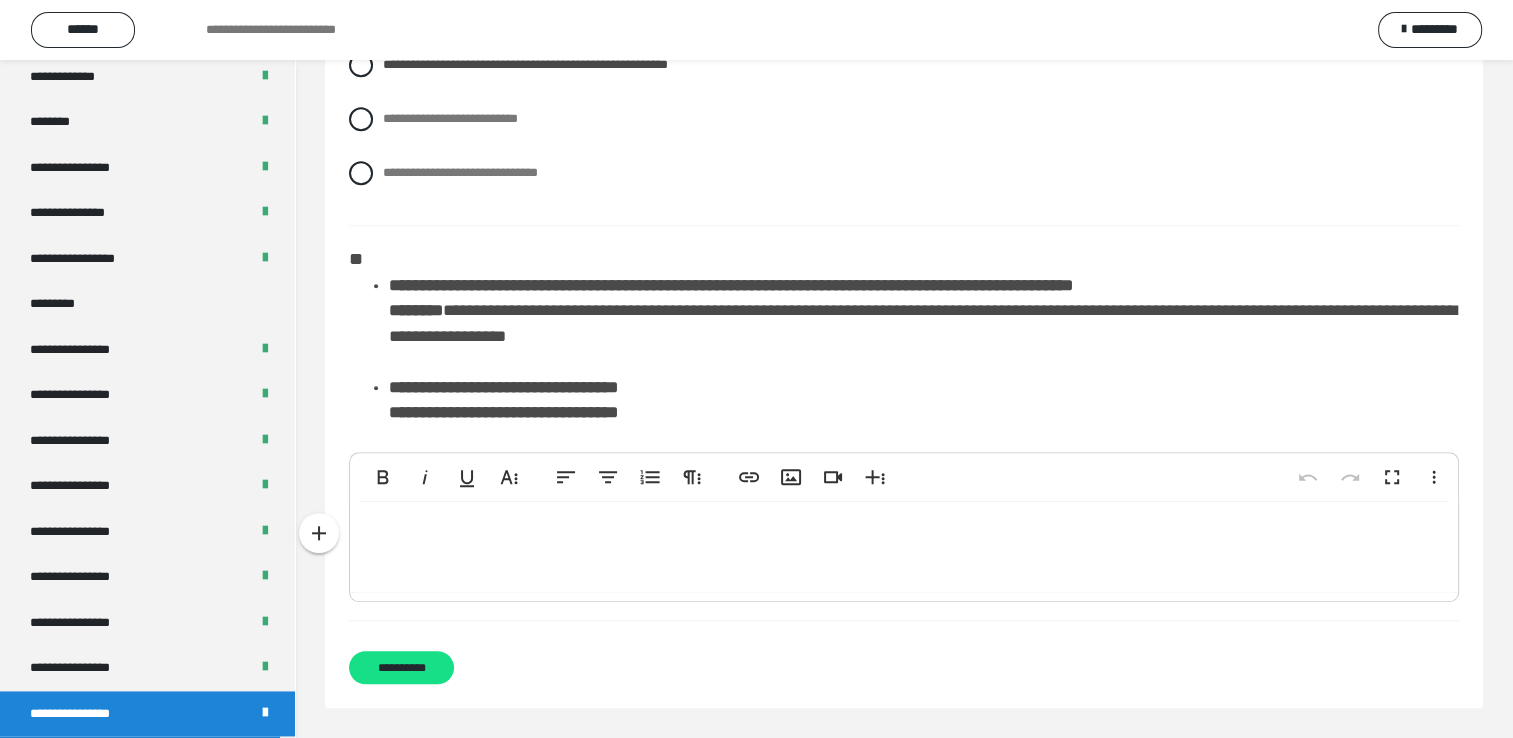 type 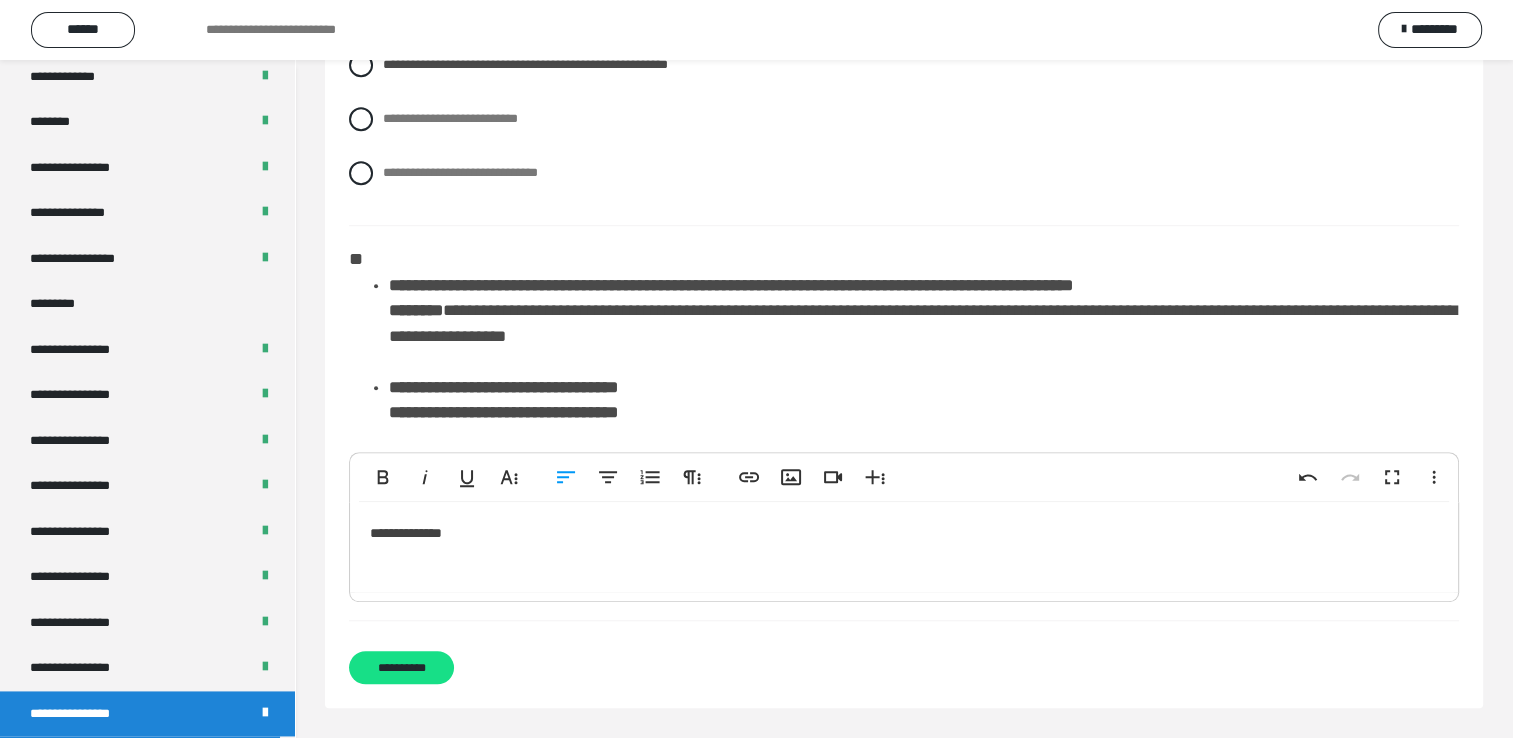 click on "**********" at bounding box center (904, 547) 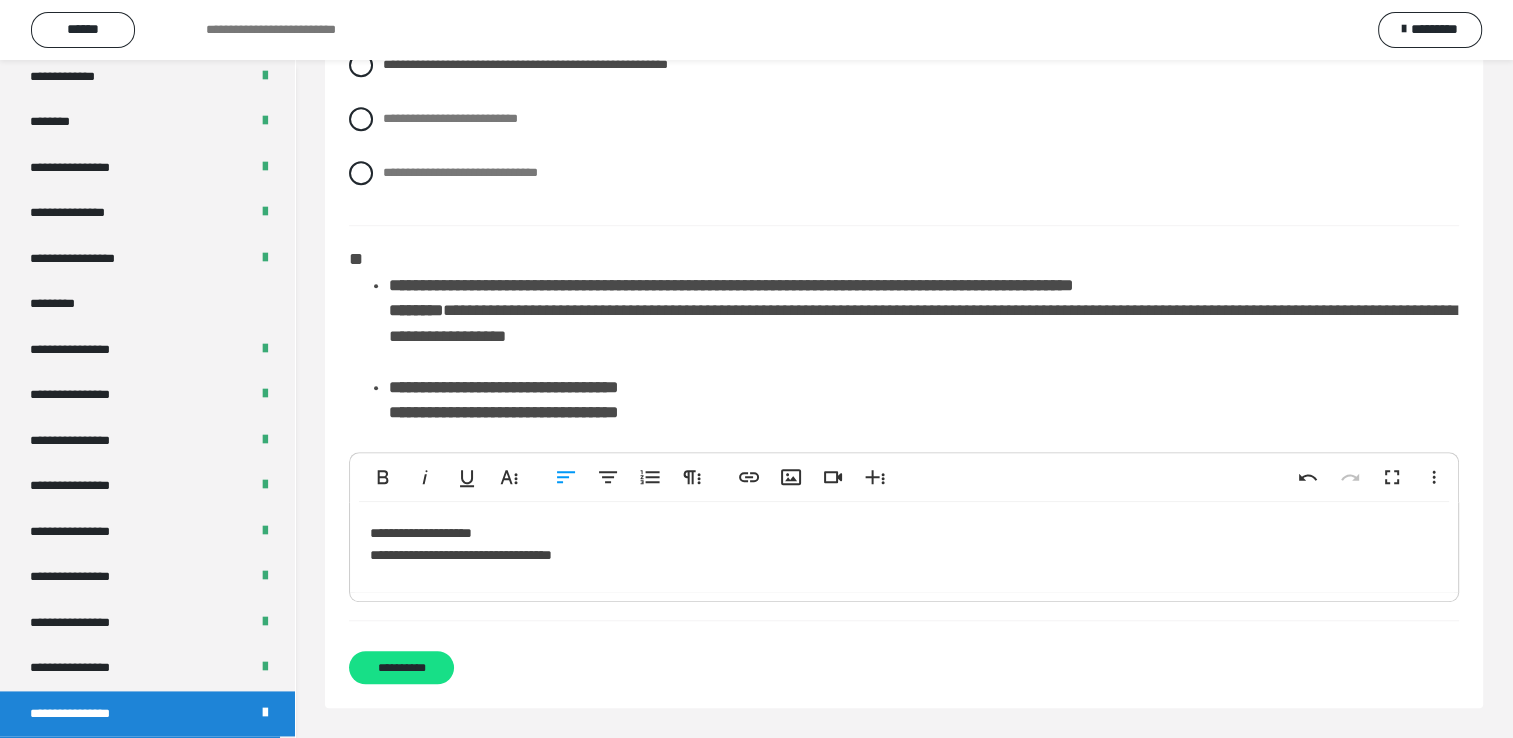 scroll, scrollTop: 1502, scrollLeft: 0, axis: vertical 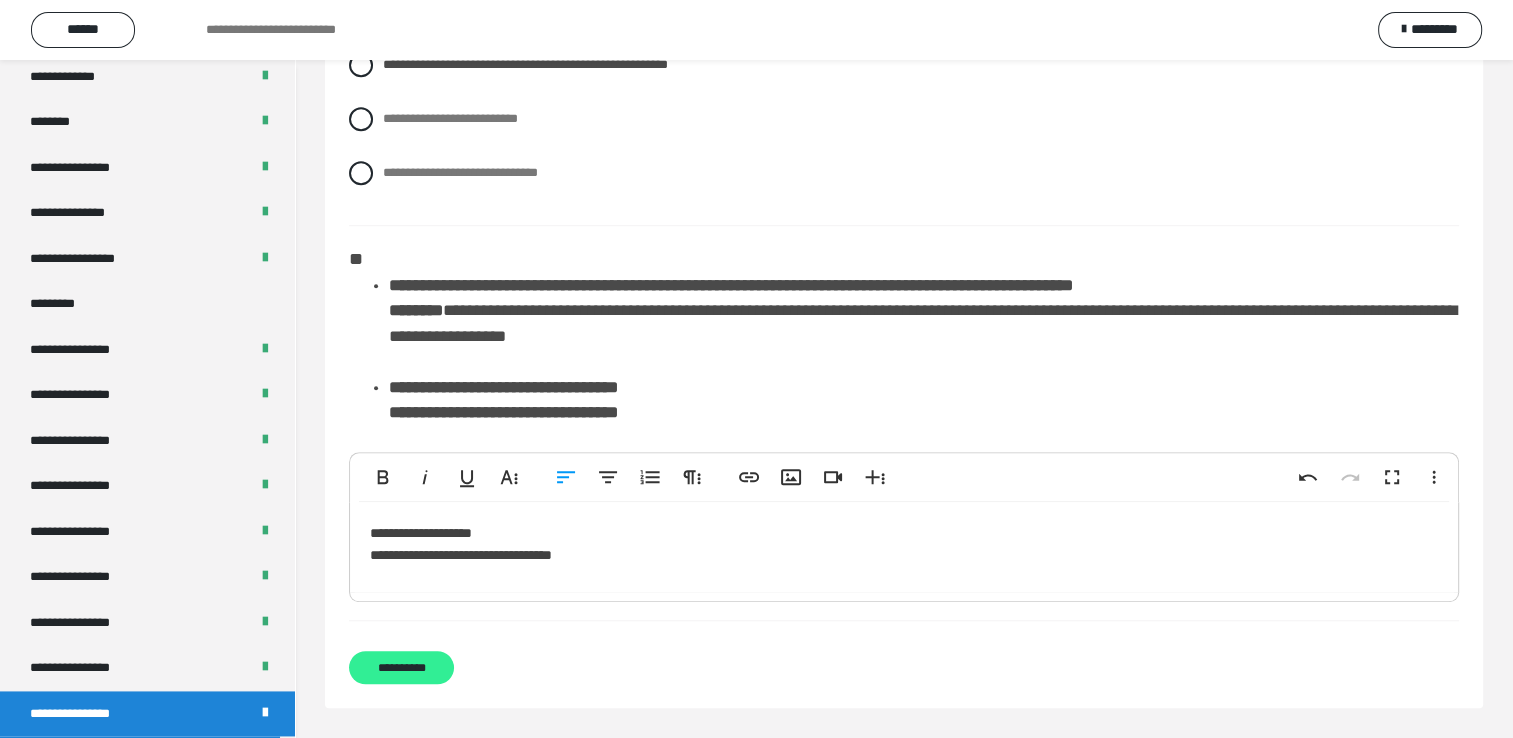 click on "**********" at bounding box center [401, 667] 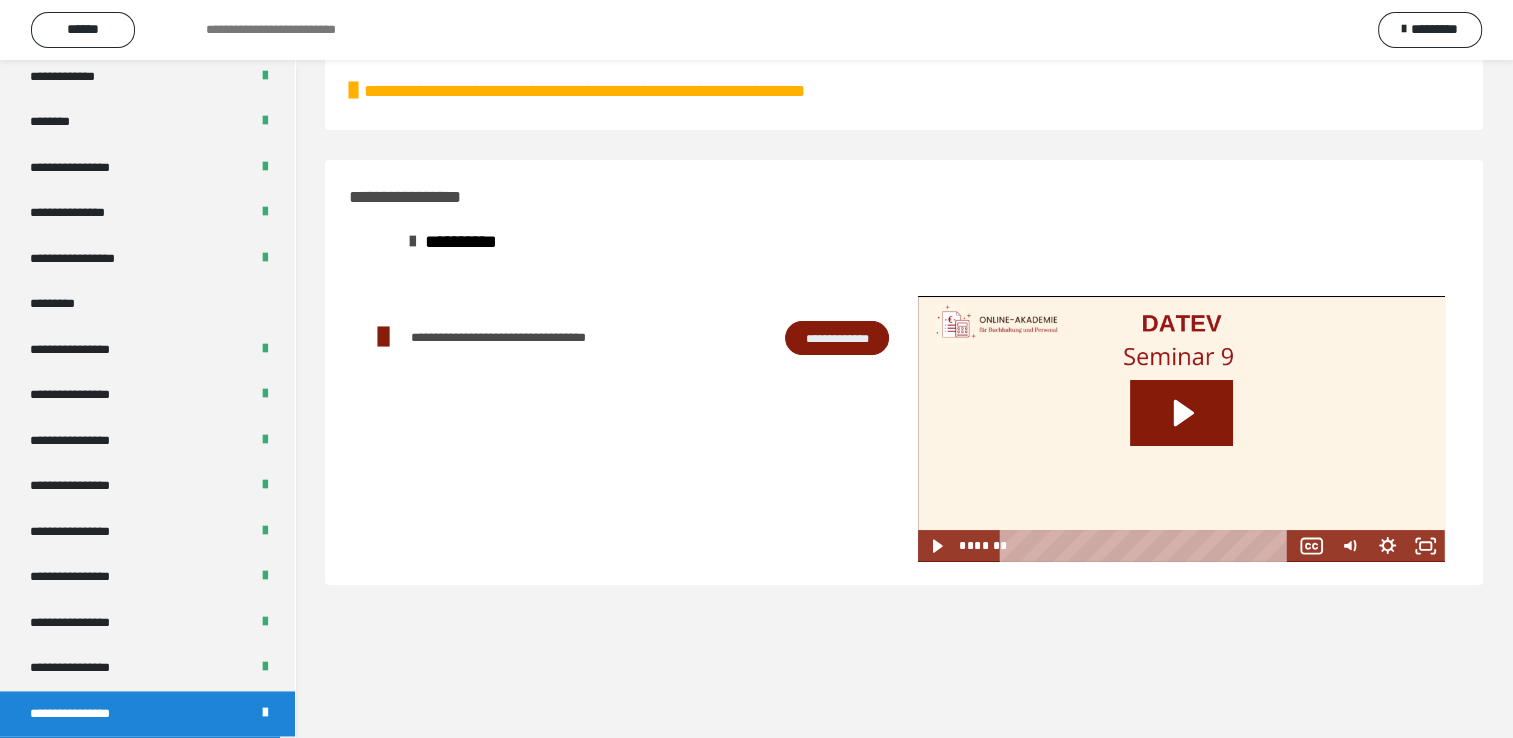 scroll, scrollTop: 60, scrollLeft: 0, axis: vertical 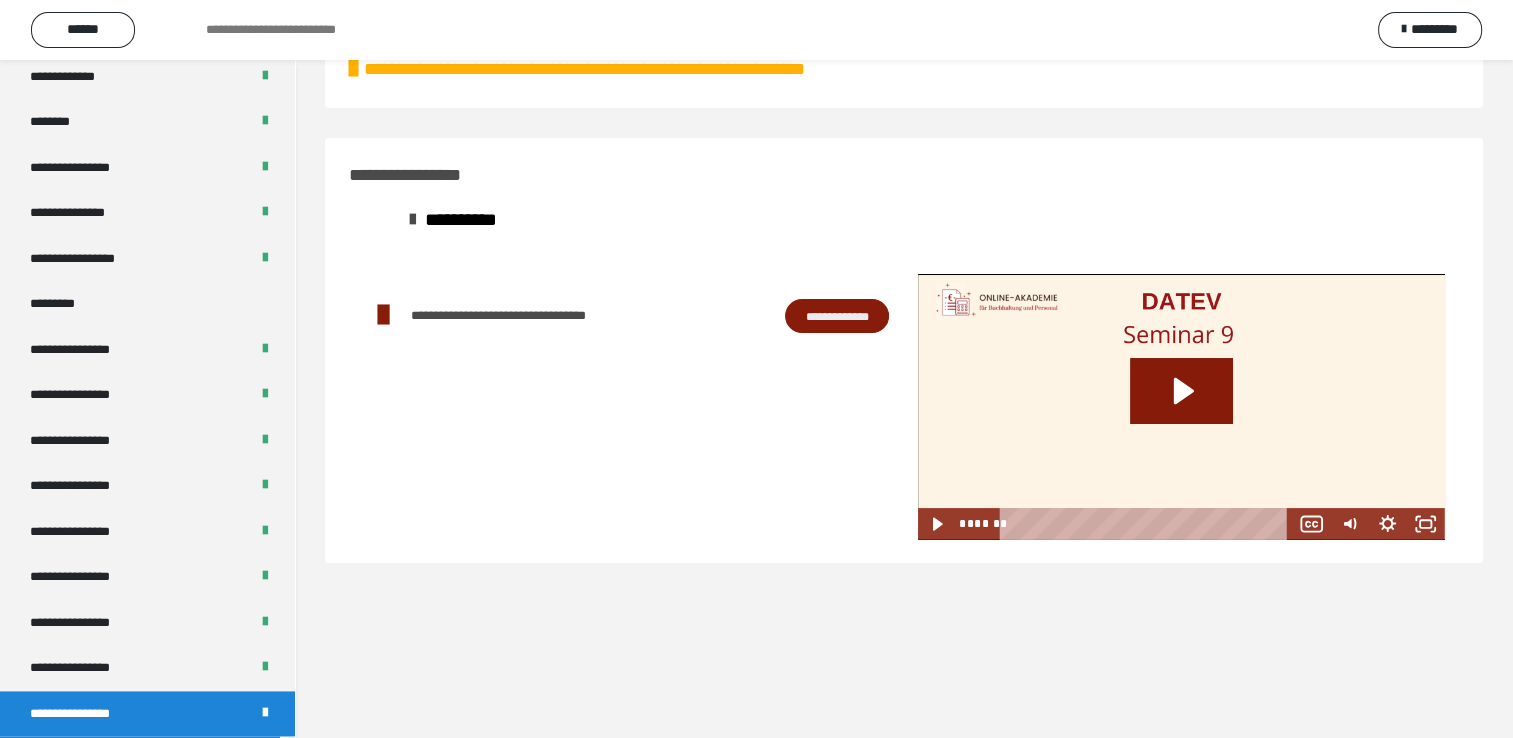 click on "**********" at bounding box center (147, 714) 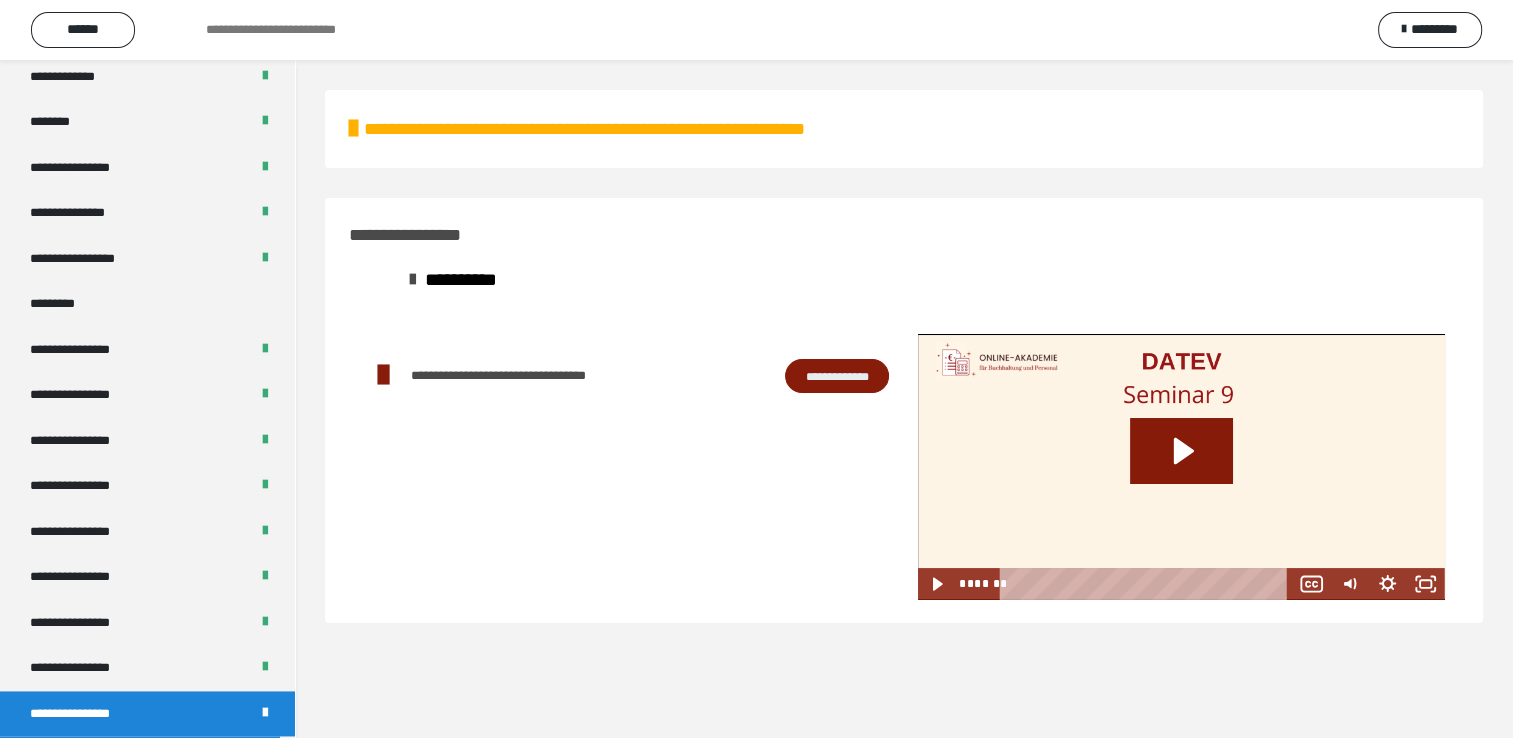 click on "**********" at bounding box center [87, 714] 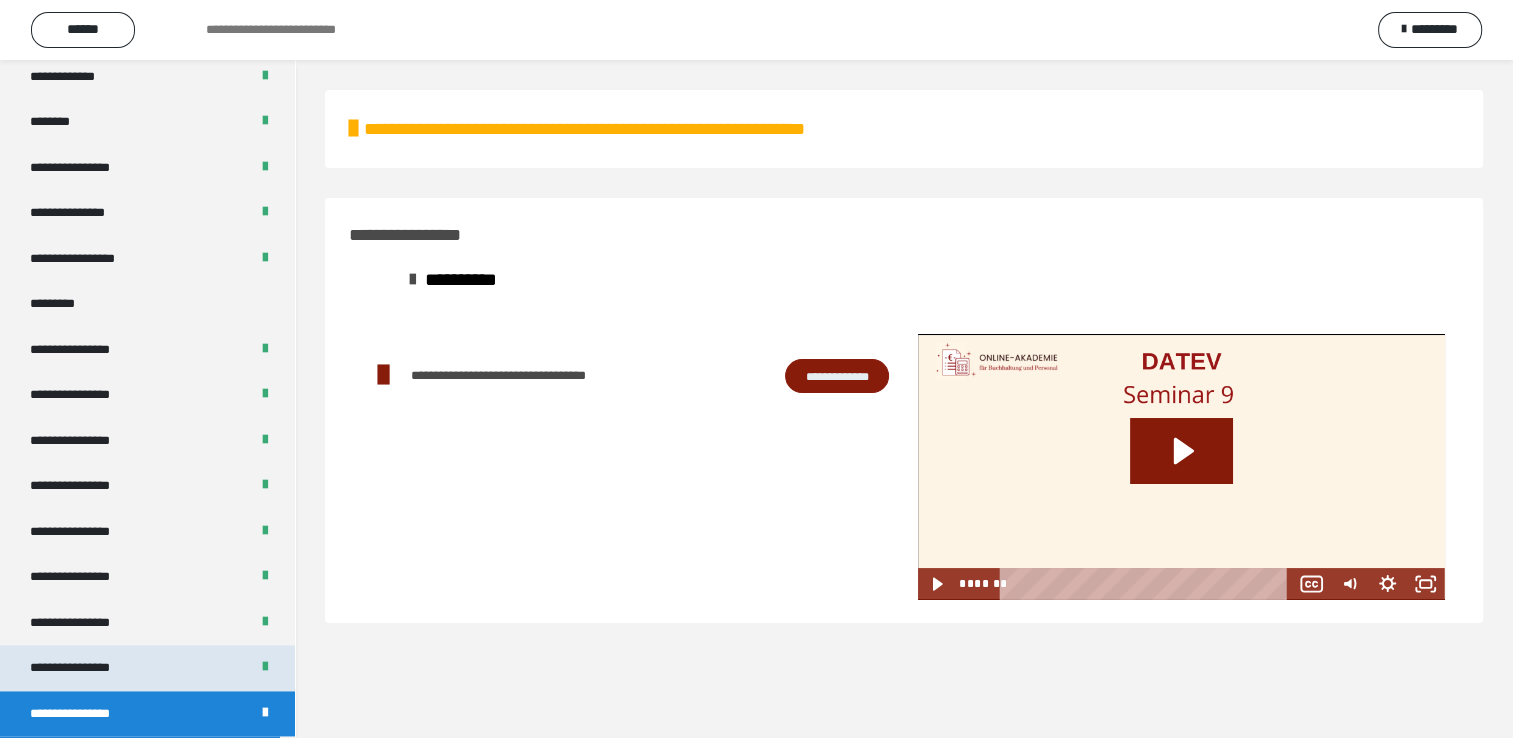 drag, startPoint x: 80, startPoint y: 707, endPoint x: 54, endPoint y: 670, distance: 45.221676 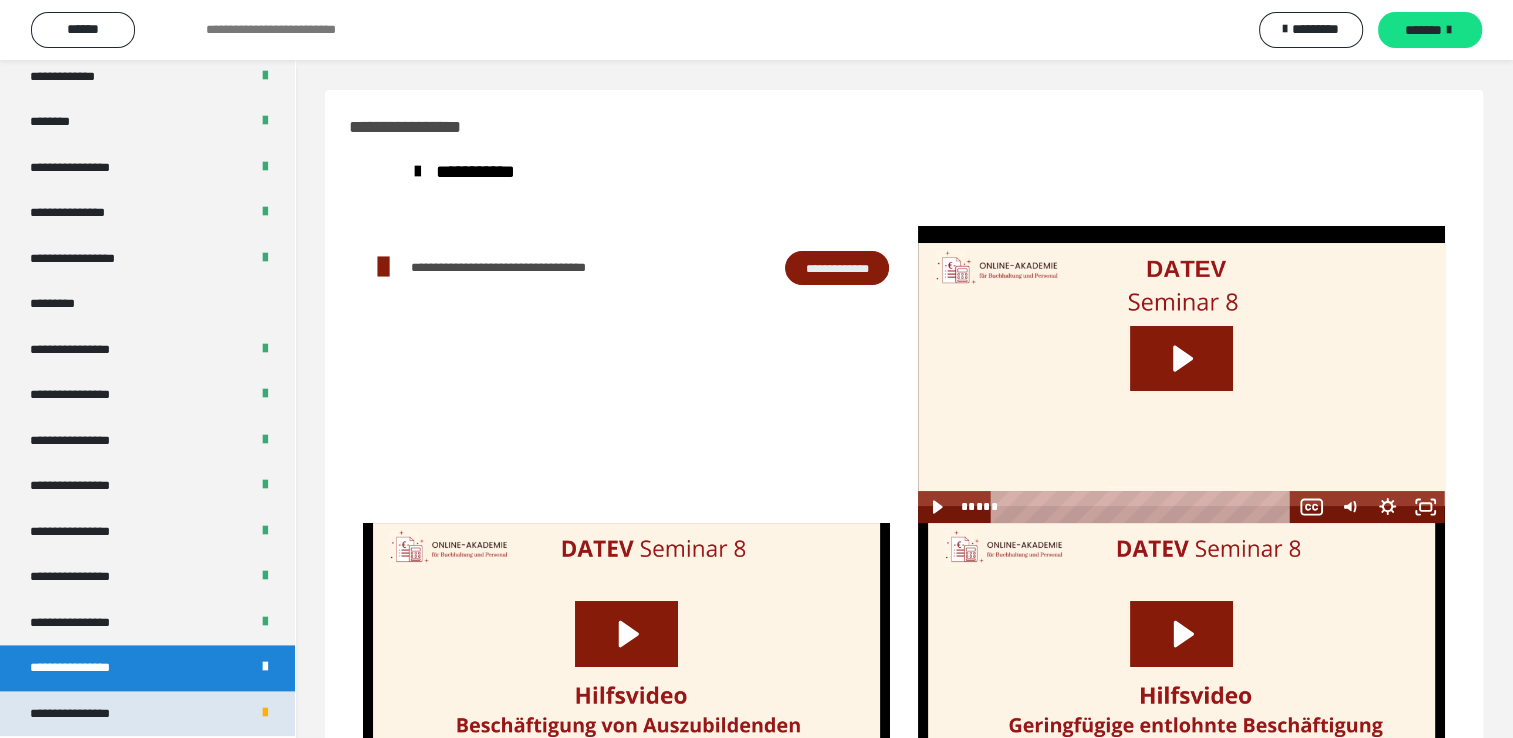 click on "**********" at bounding box center (147, 714) 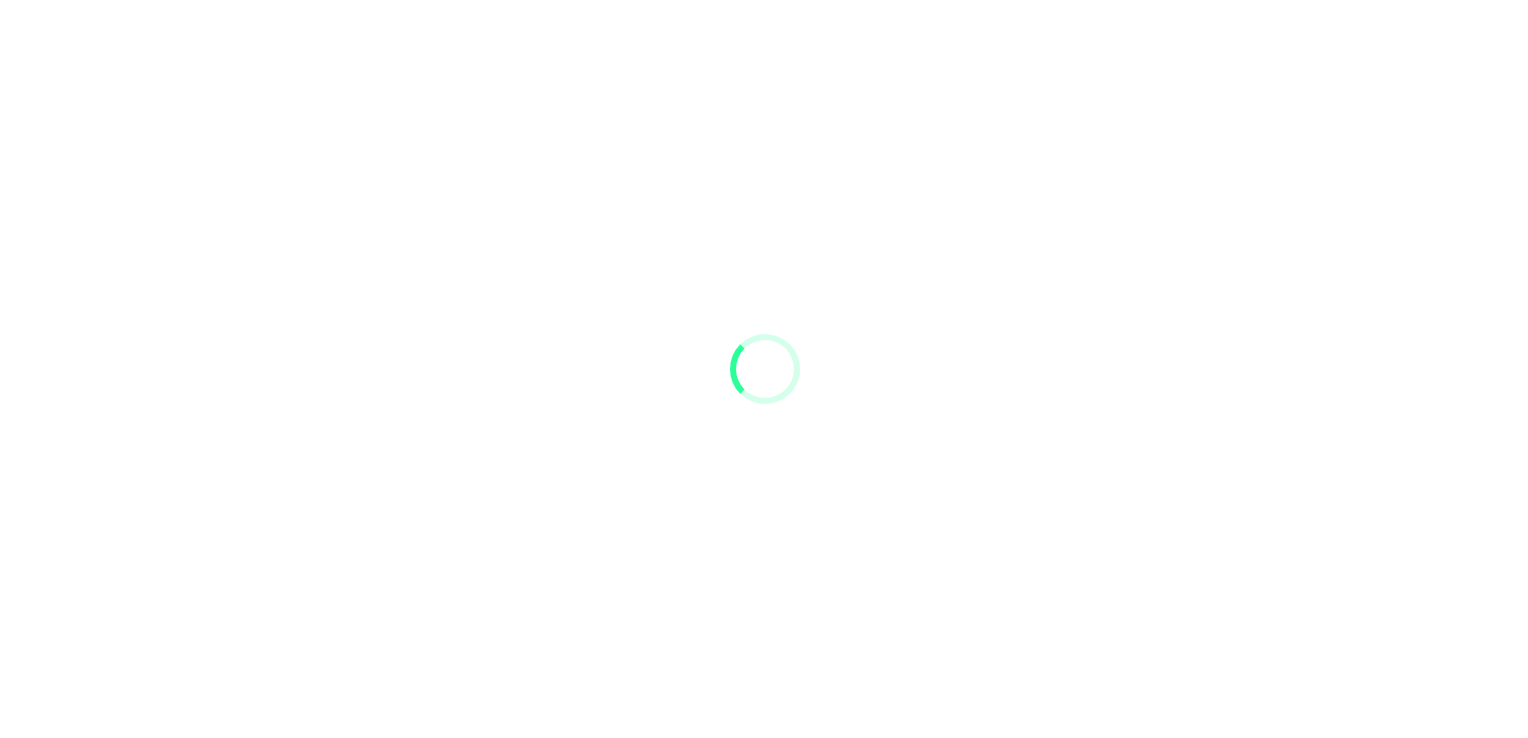 scroll, scrollTop: 0, scrollLeft: 0, axis: both 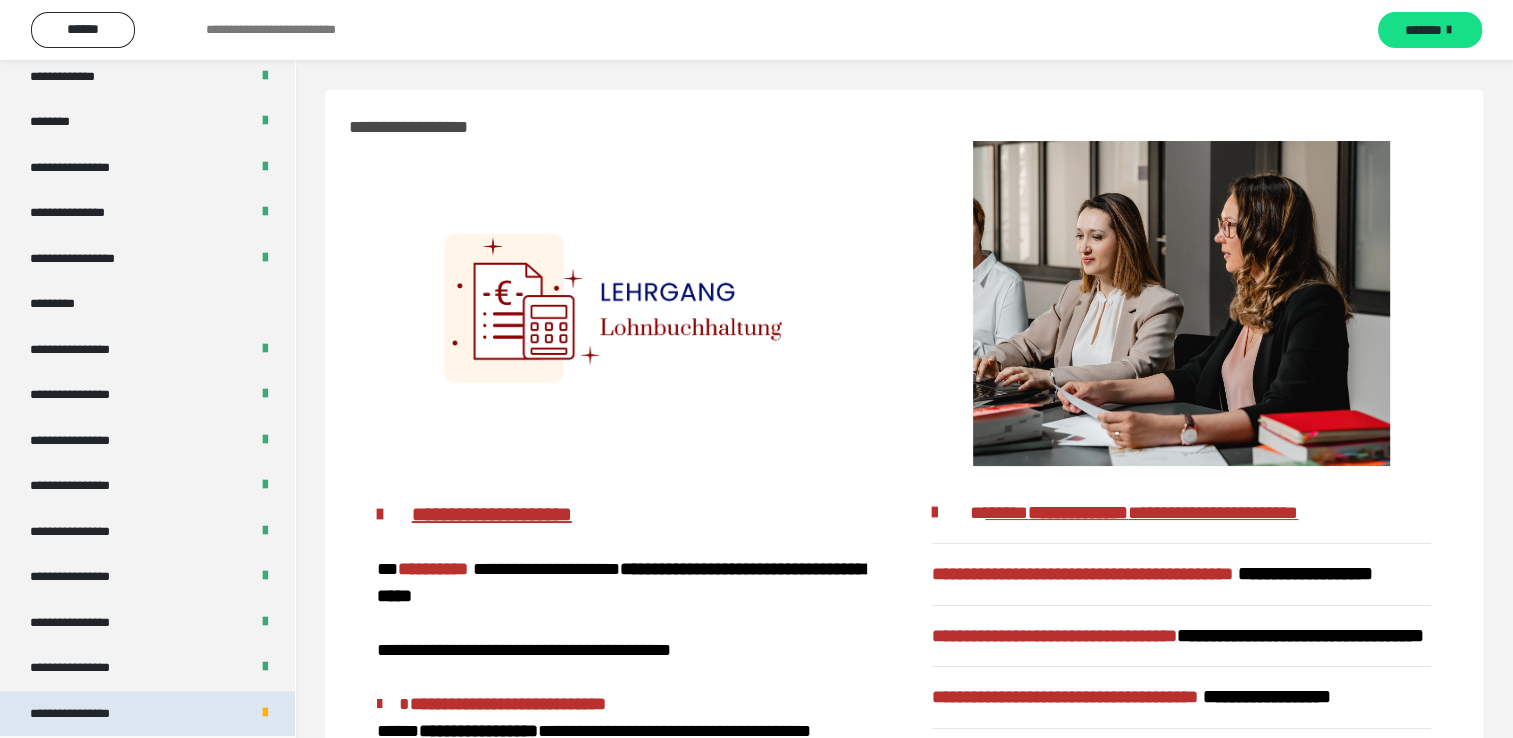 click on "**********" at bounding box center [87, 714] 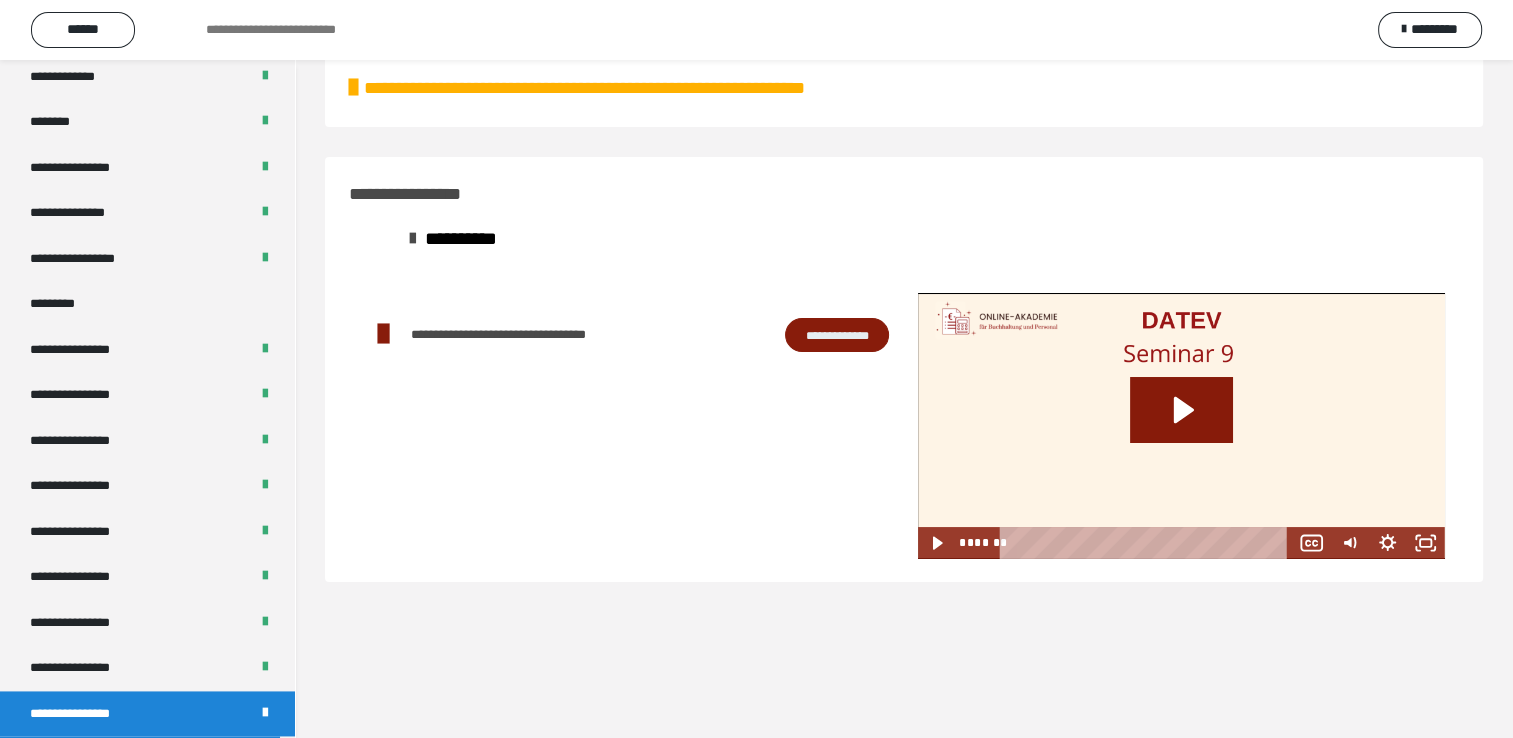 scroll, scrollTop: 60, scrollLeft: 0, axis: vertical 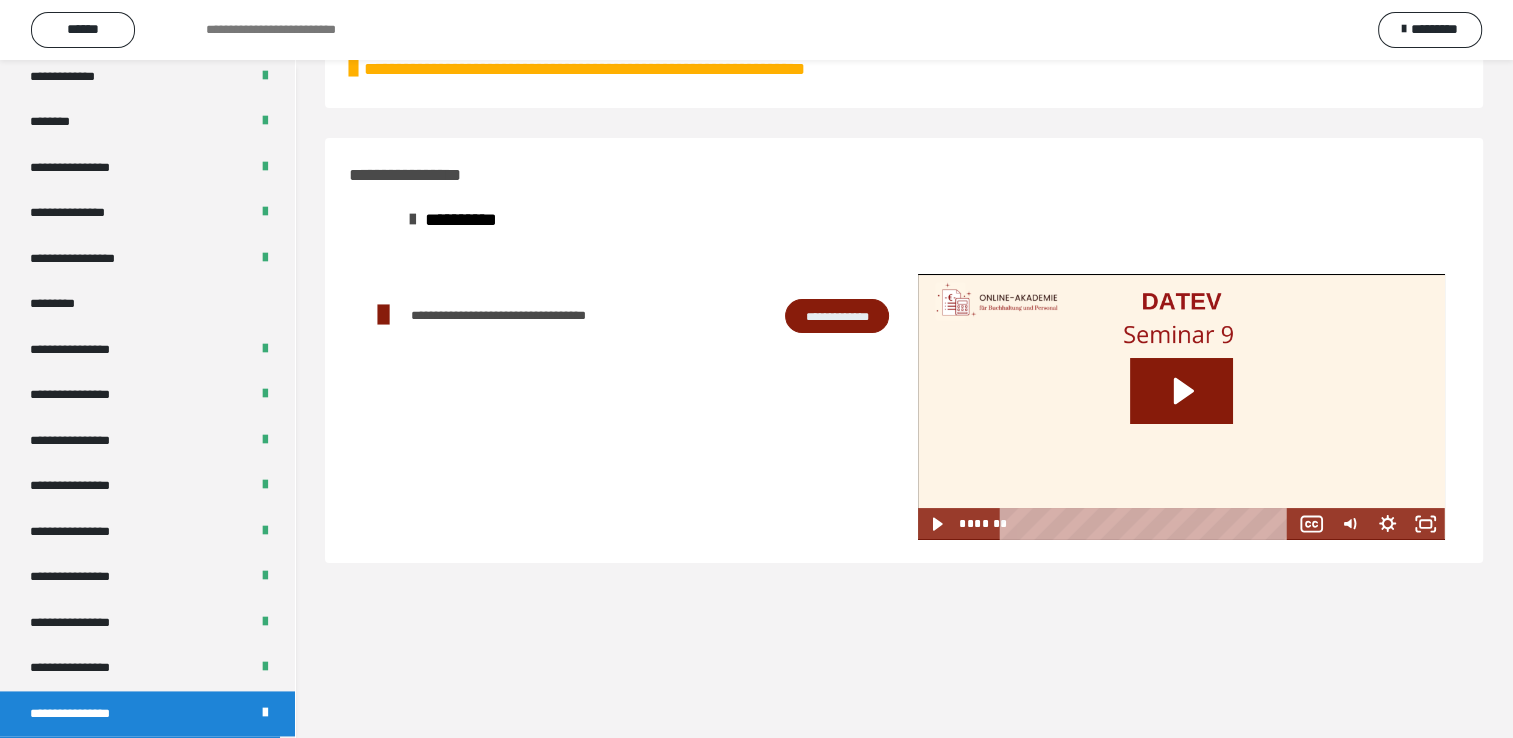 click on "**********" at bounding box center [147, 714] 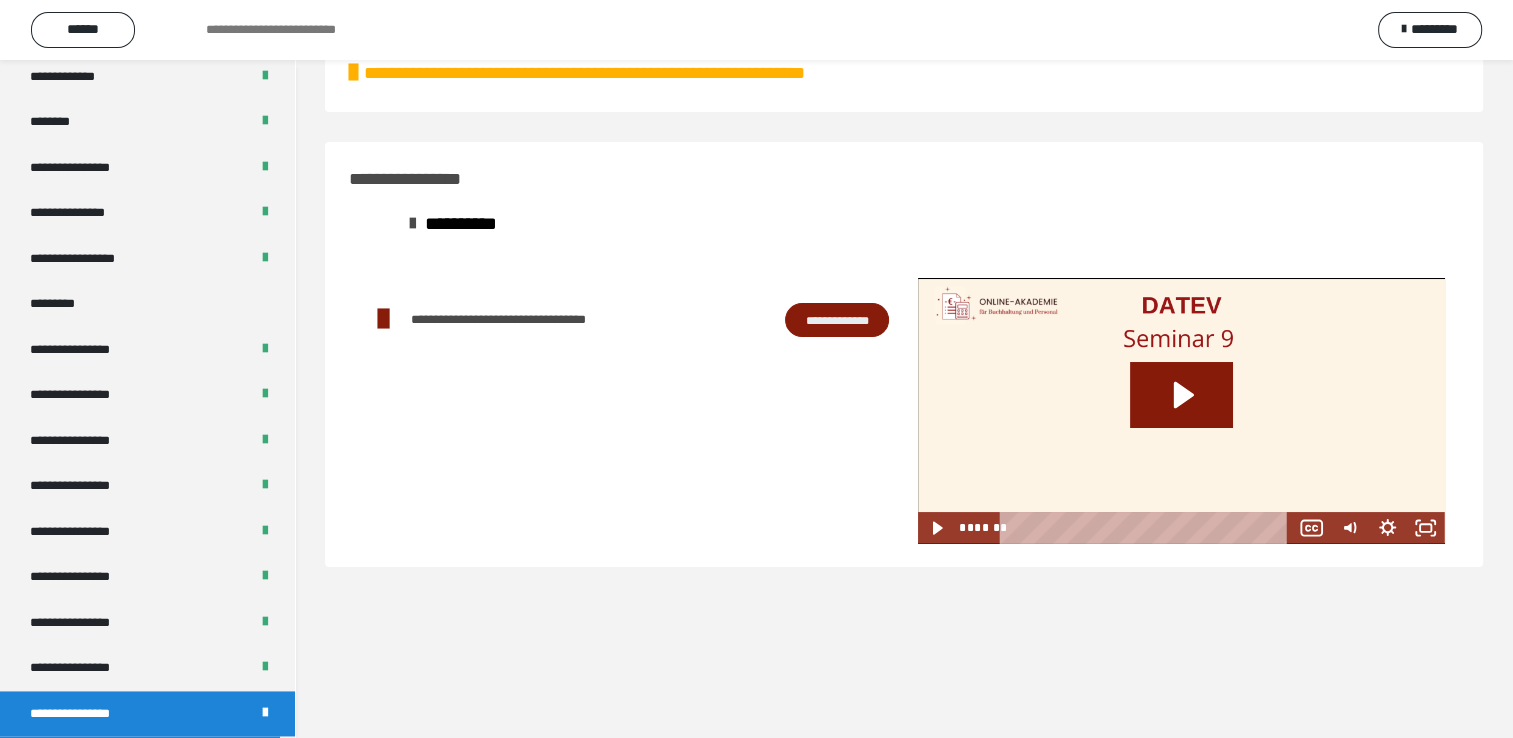 scroll, scrollTop: 0, scrollLeft: 0, axis: both 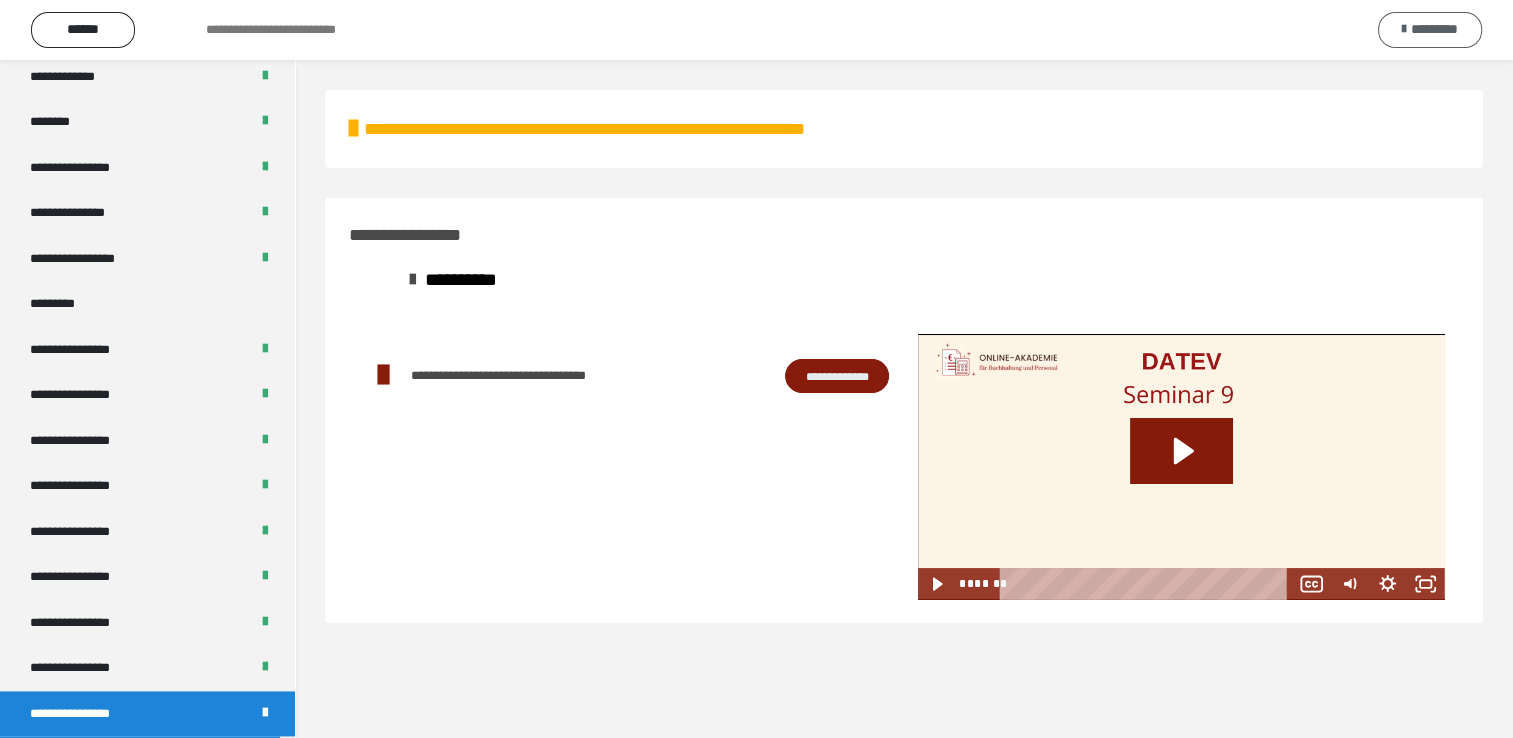 click on "*********" at bounding box center (1434, 29) 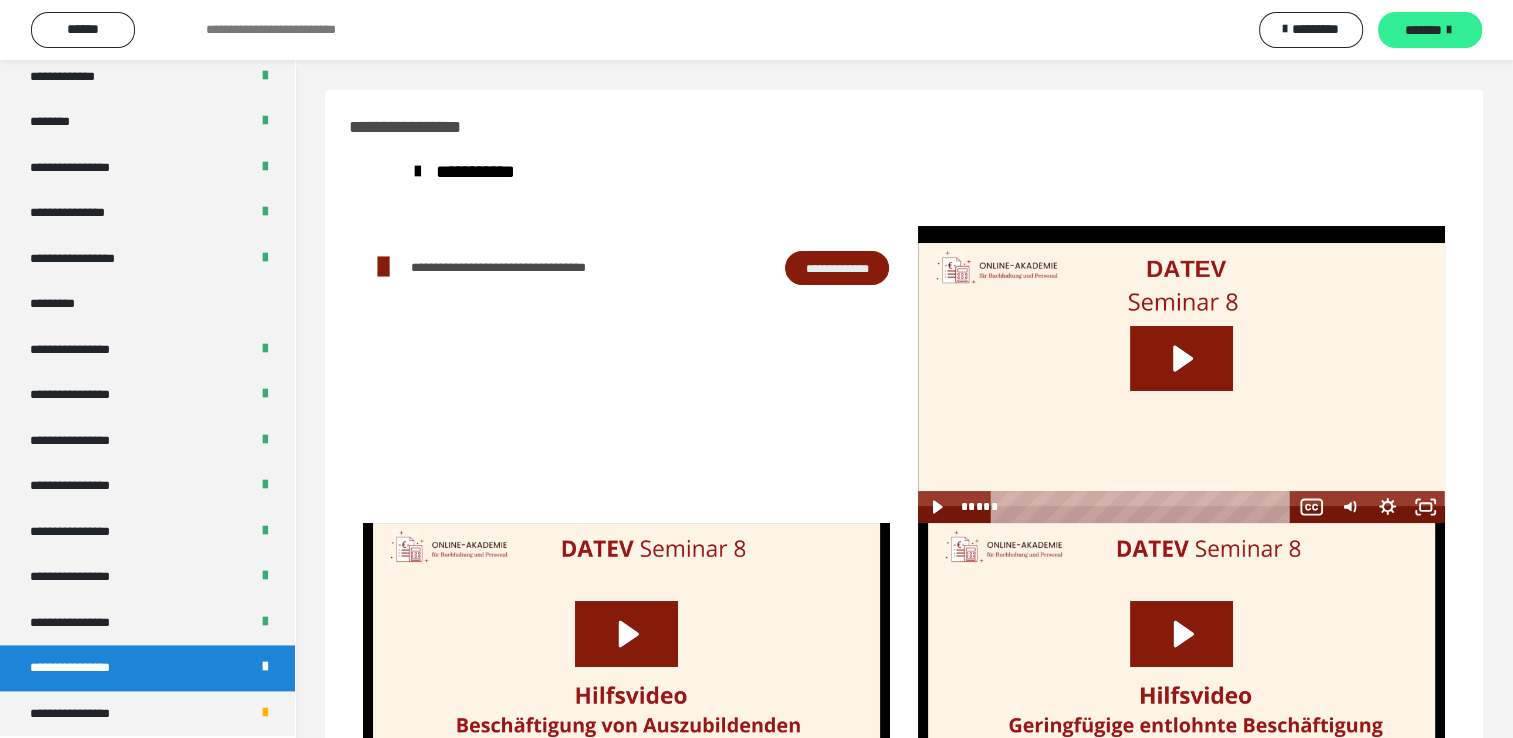 click on "*******" at bounding box center [1423, 30] 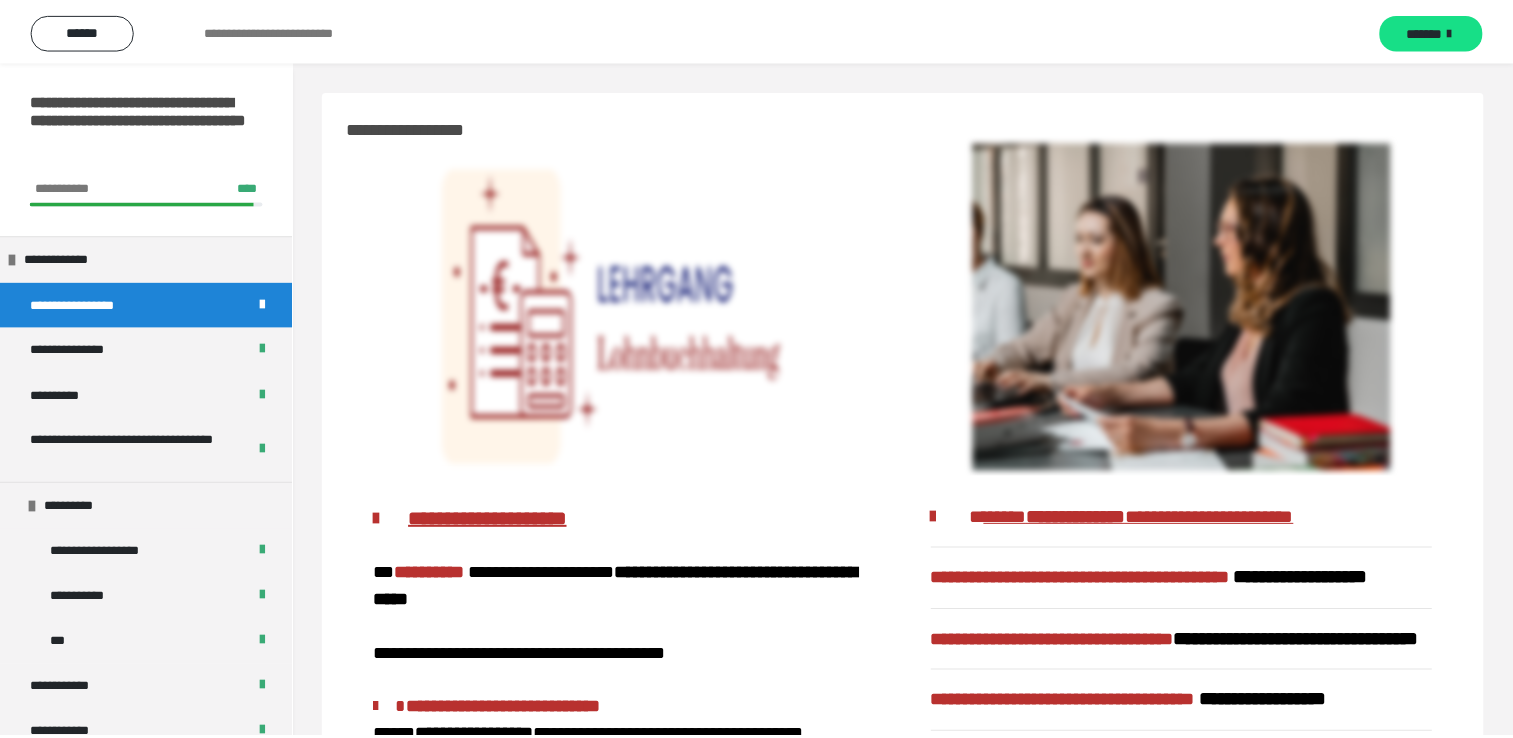 scroll, scrollTop: 0, scrollLeft: 0, axis: both 